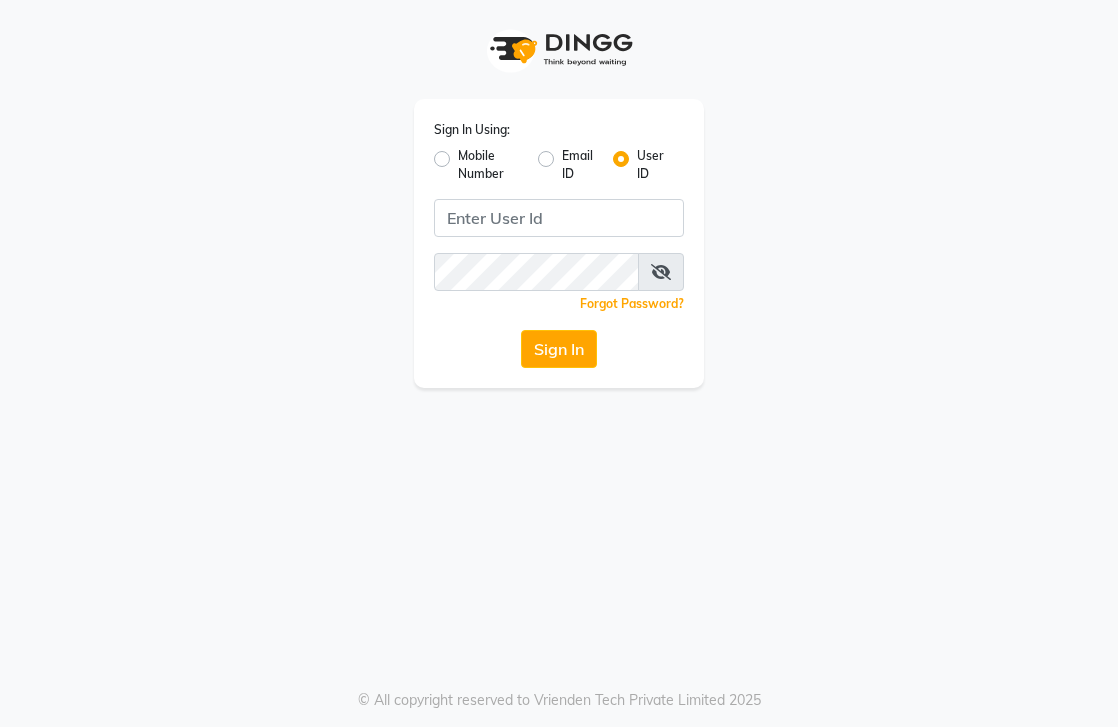 scroll, scrollTop: 0, scrollLeft: 0, axis: both 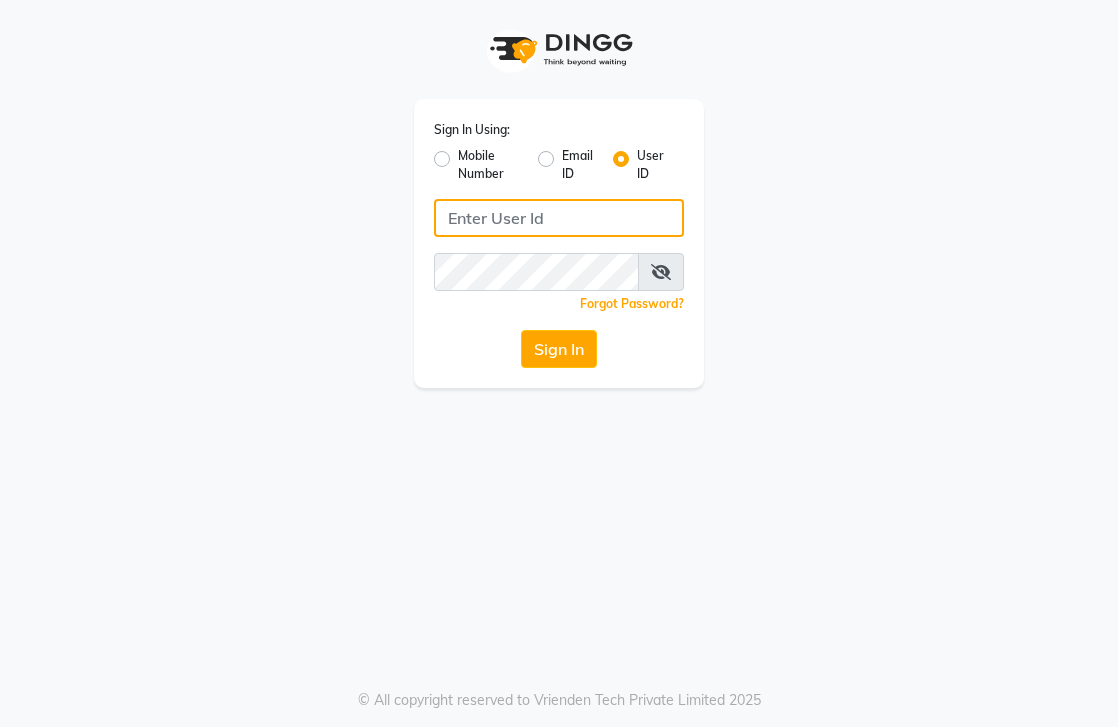 type on "9967133779" 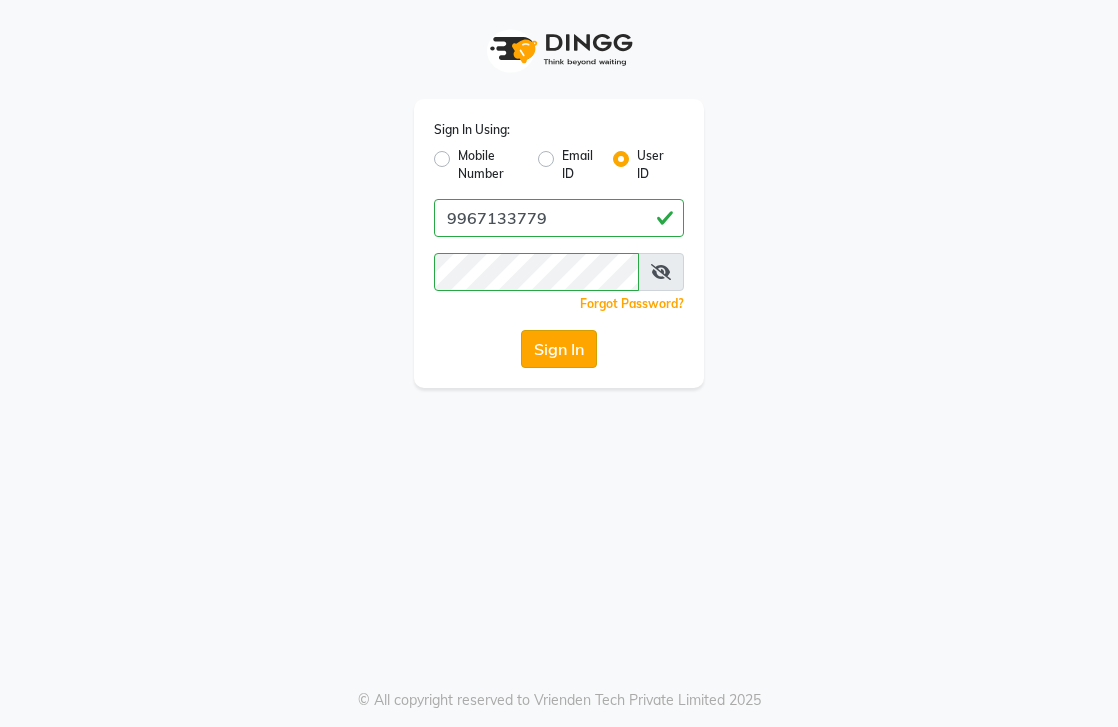 click on "Sign In" 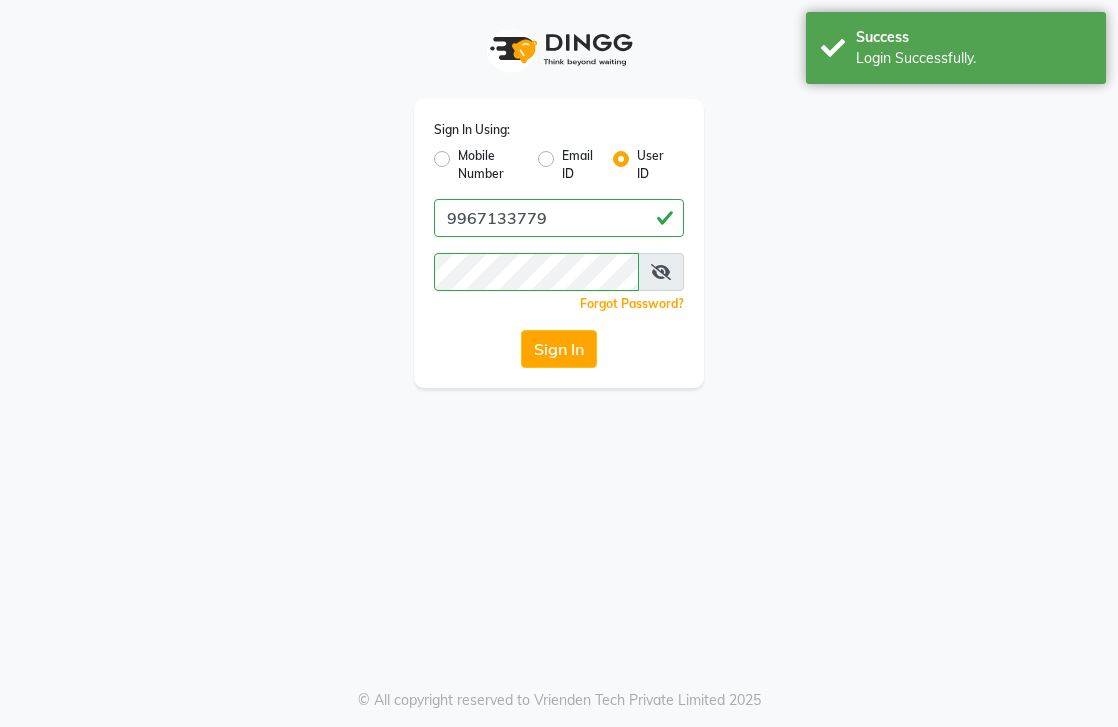 select on "service" 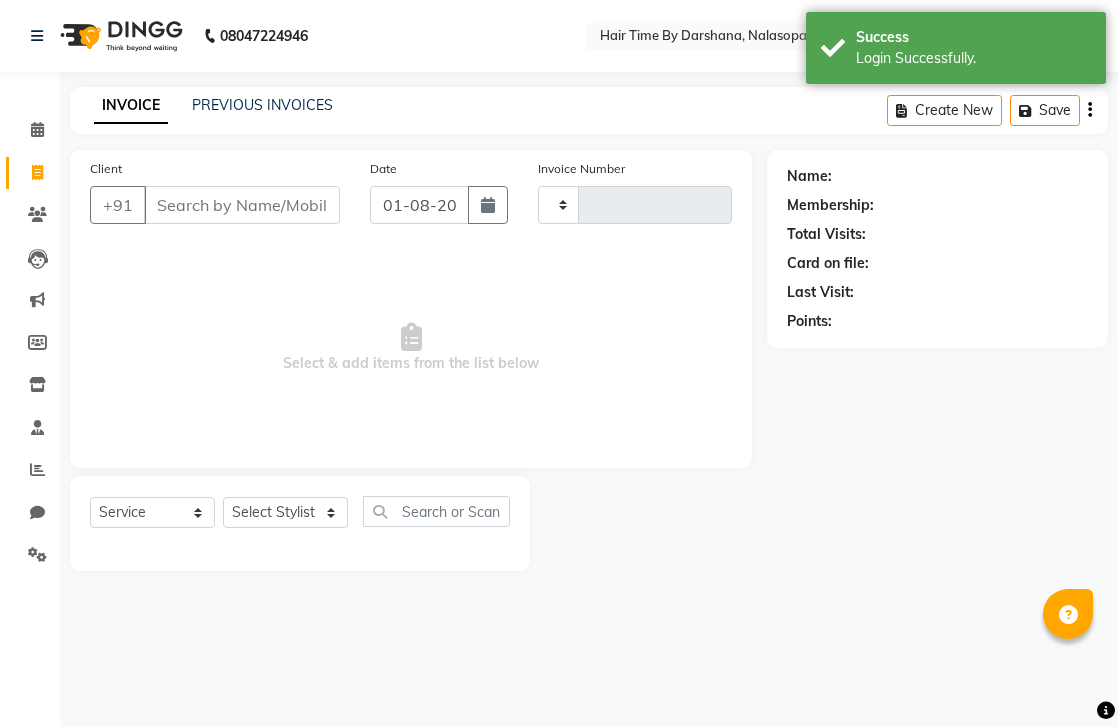 type on "0454" 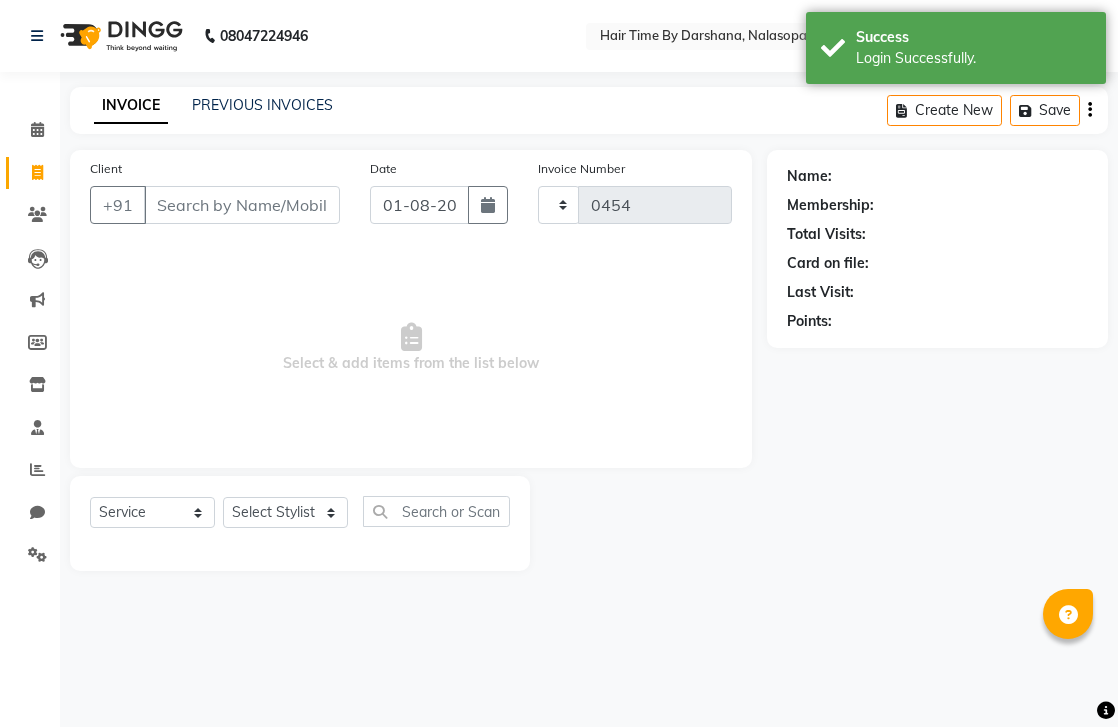 select on "8131" 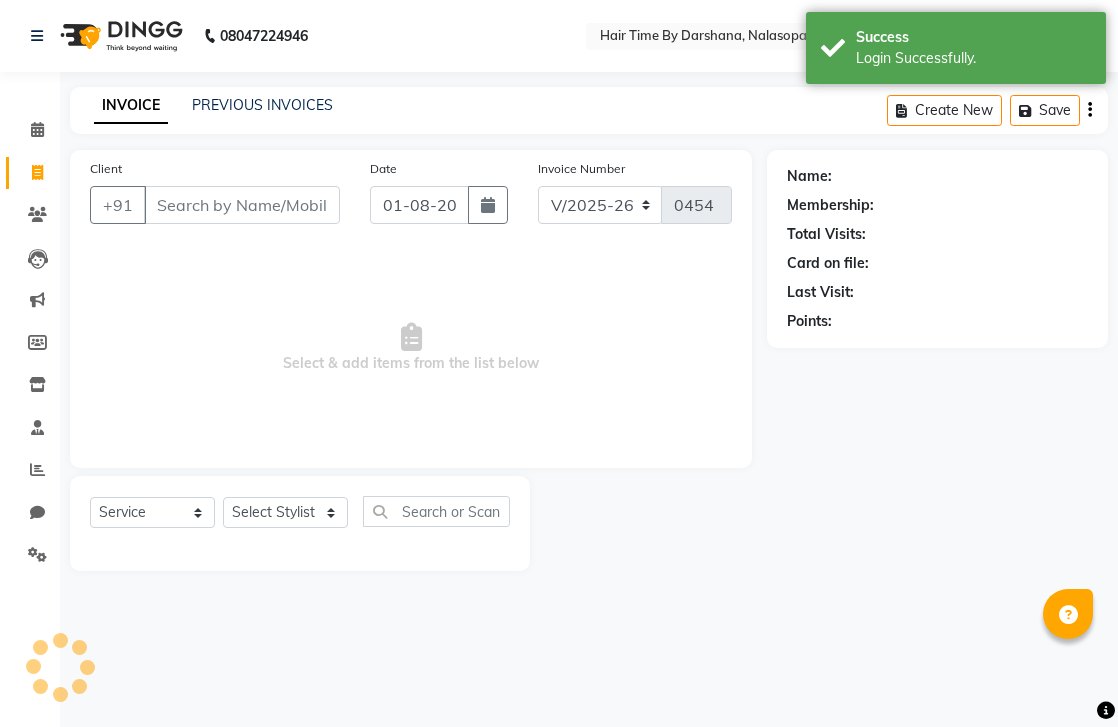 click on "Client" at bounding box center (242, 205) 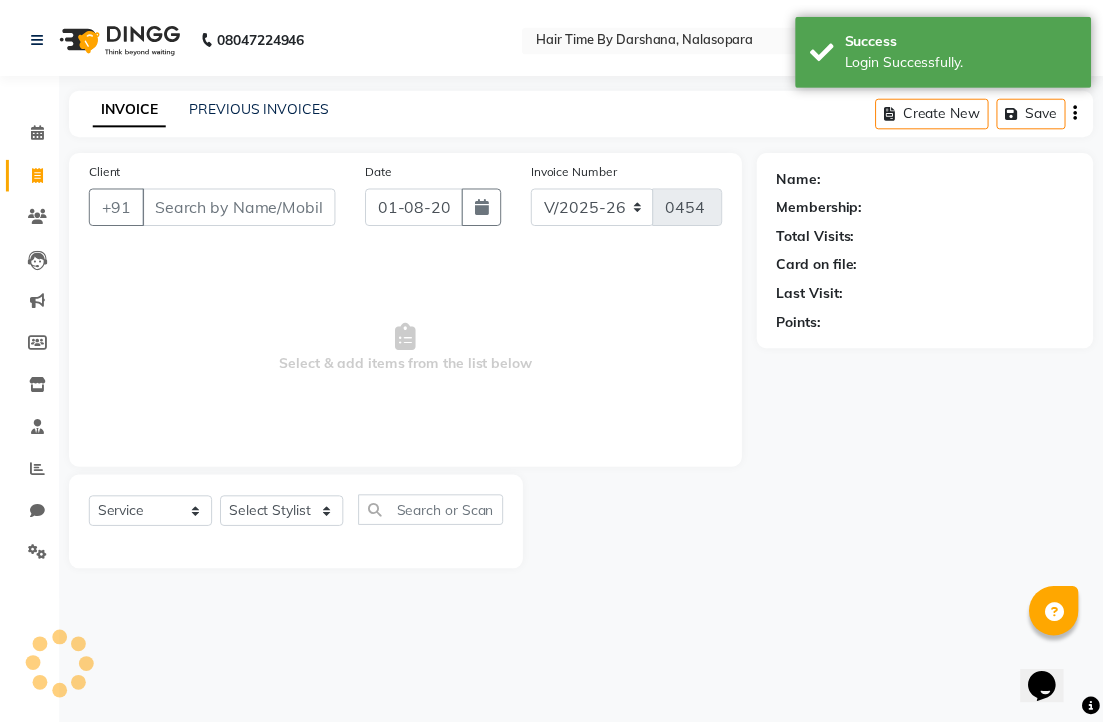 scroll, scrollTop: 0, scrollLeft: 0, axis: both 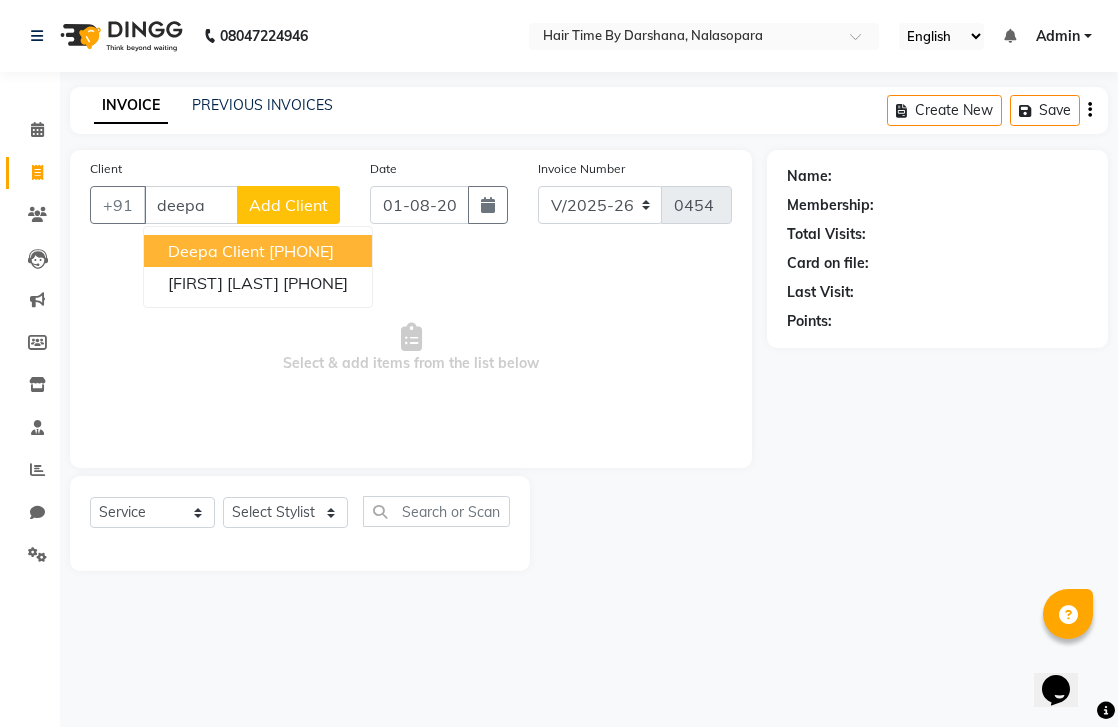 click on "[FIRST] [LAST] [PHONE]" at bounding box center (258, 251) 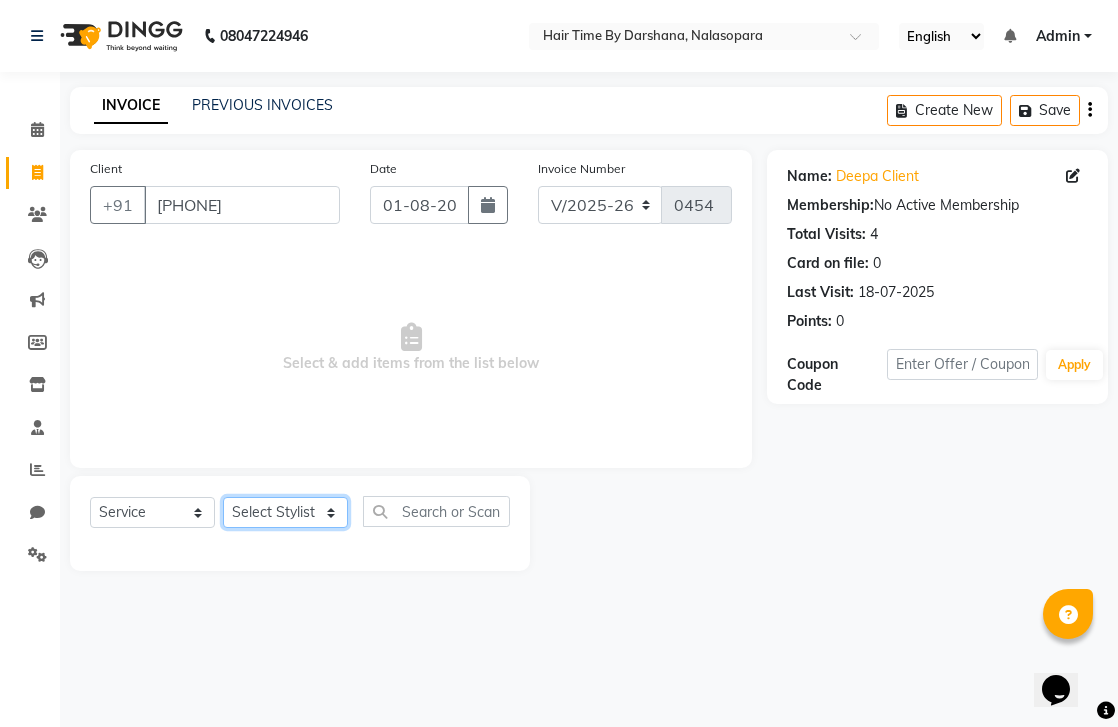 select on "75791" 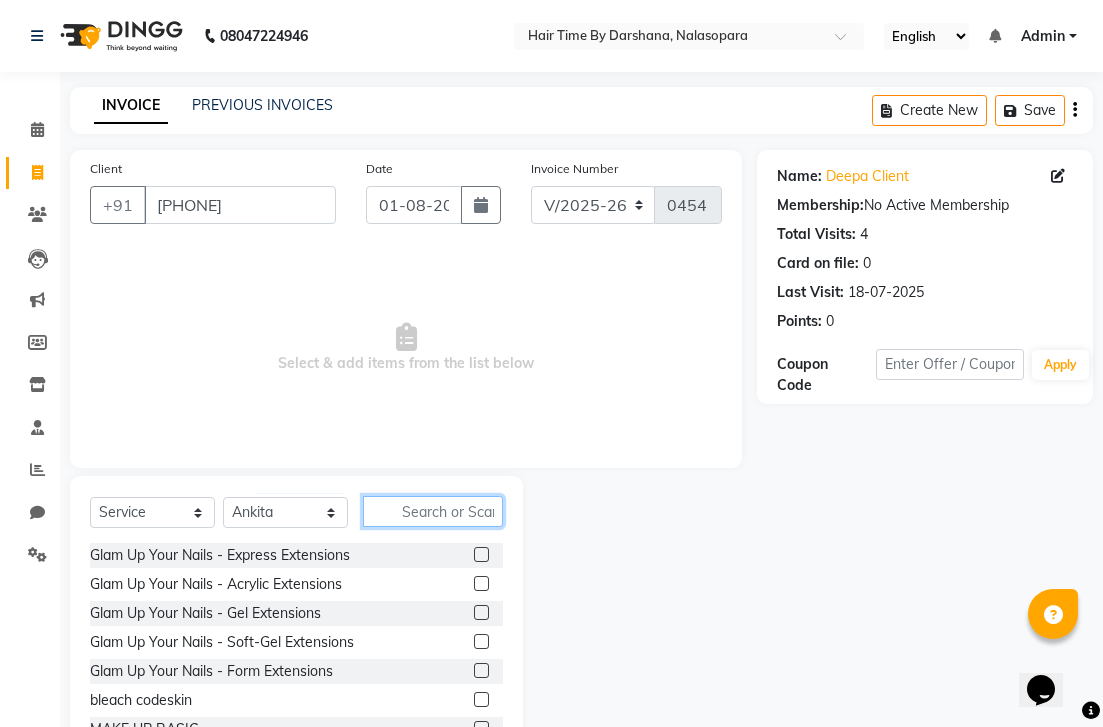 click 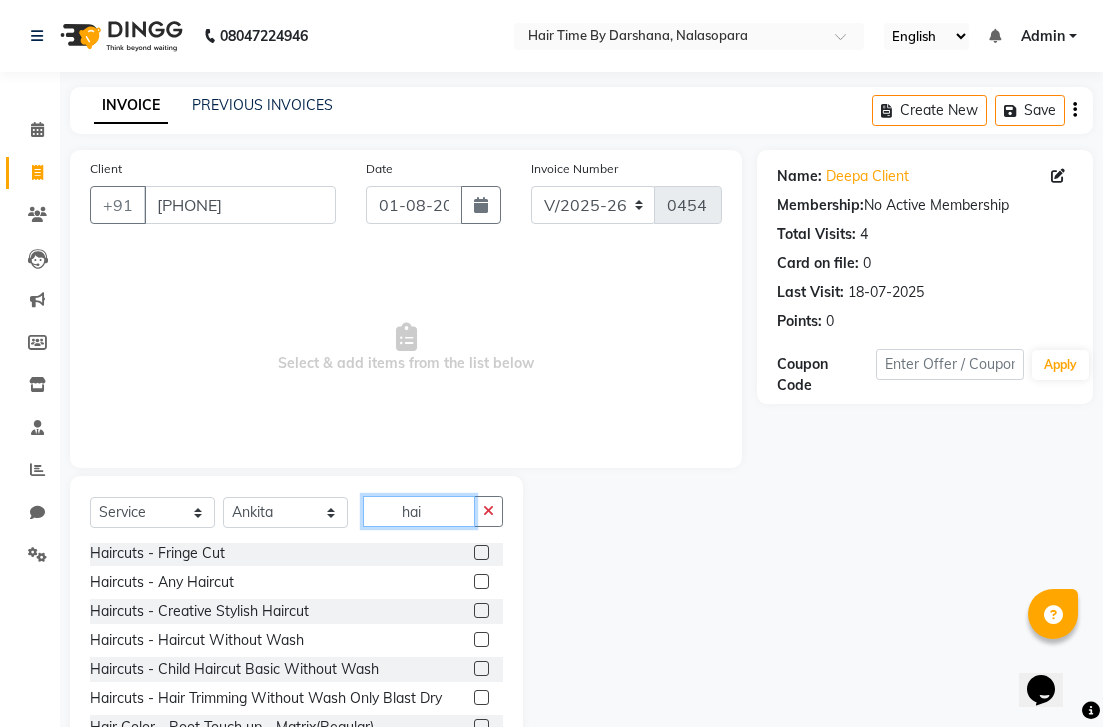 scroll, scrollTop: 117, scrollLeft: 0, axis: vertical 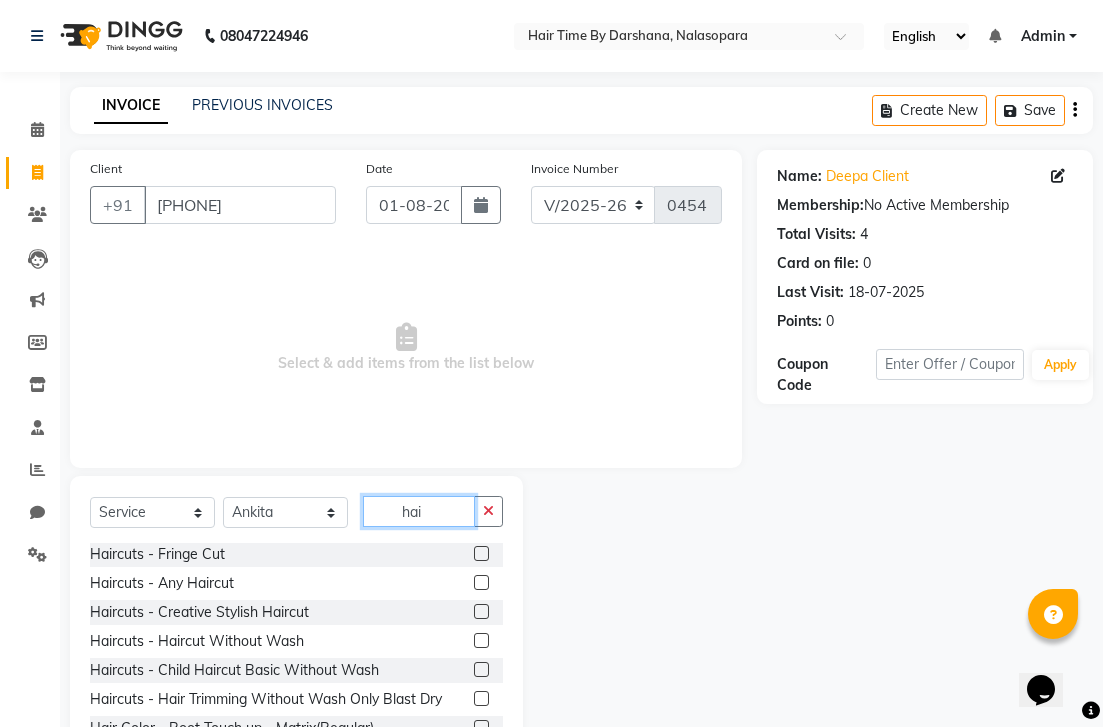 type on "hai" 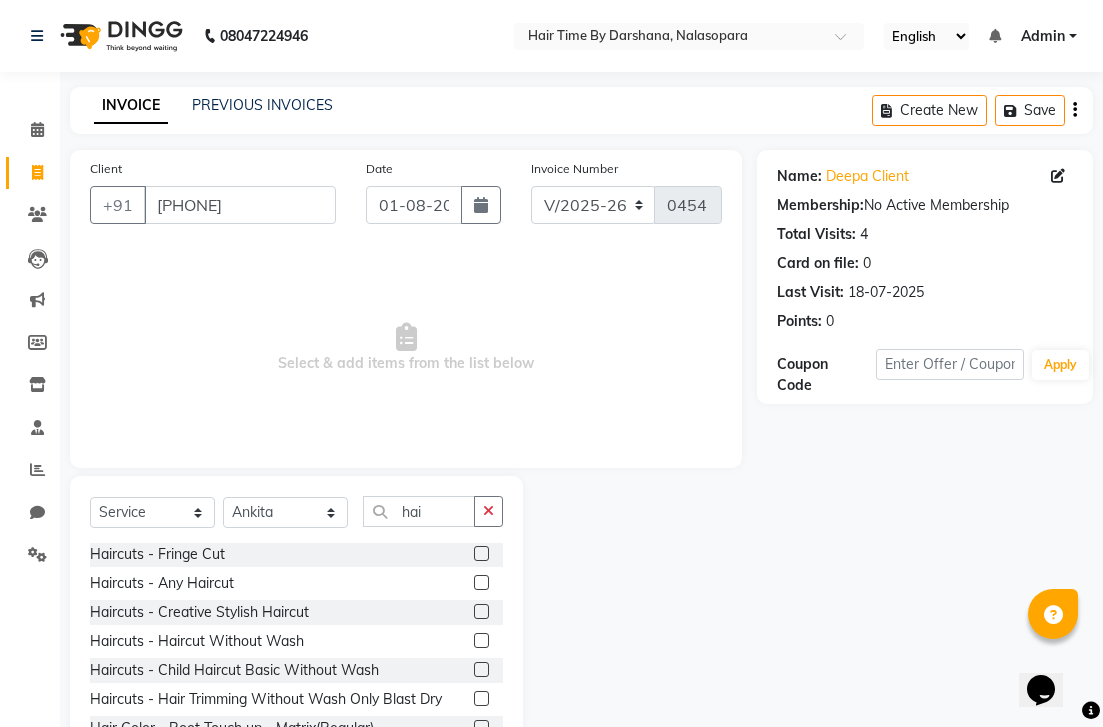 click 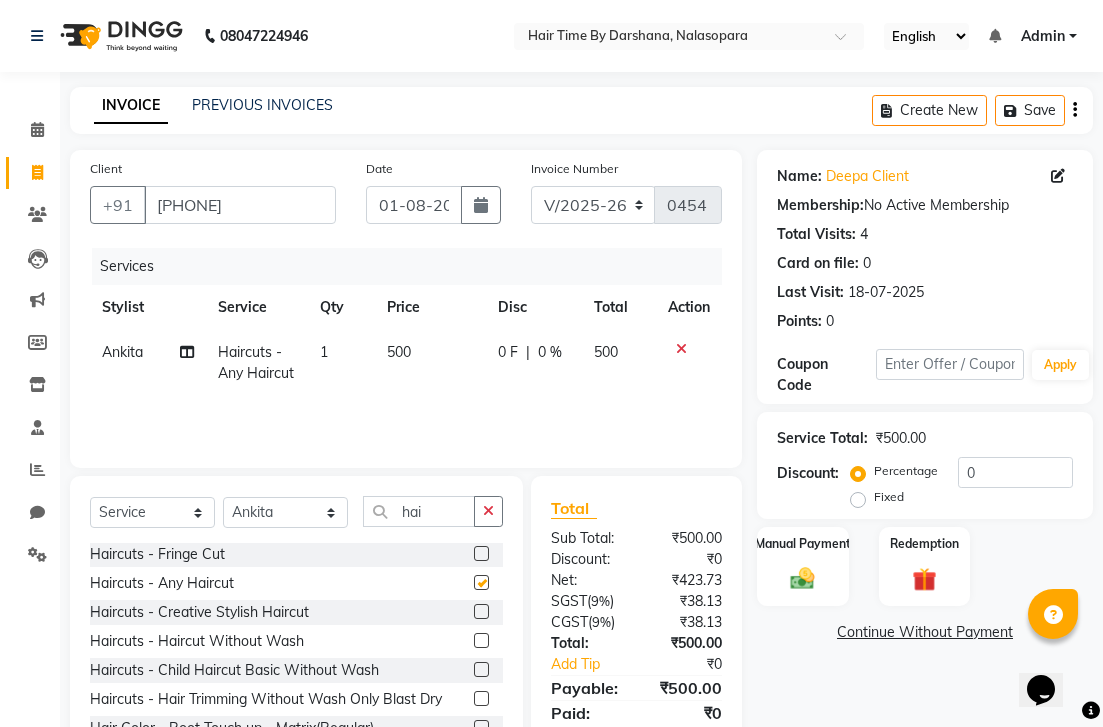 checkbox on "false" 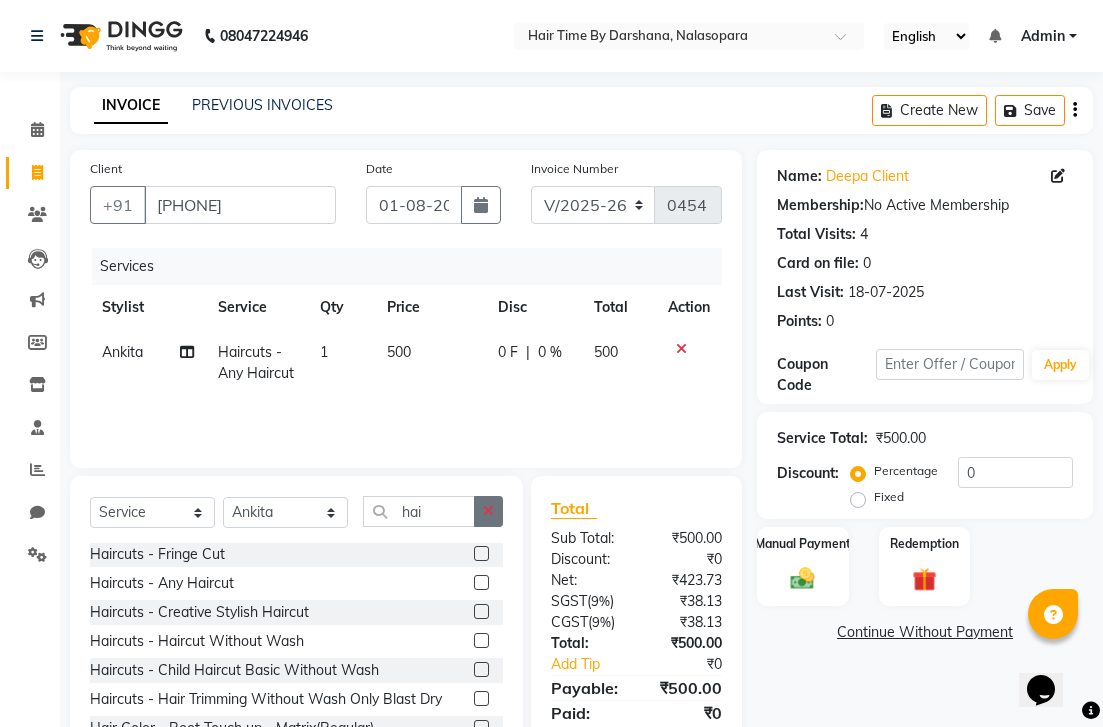 click 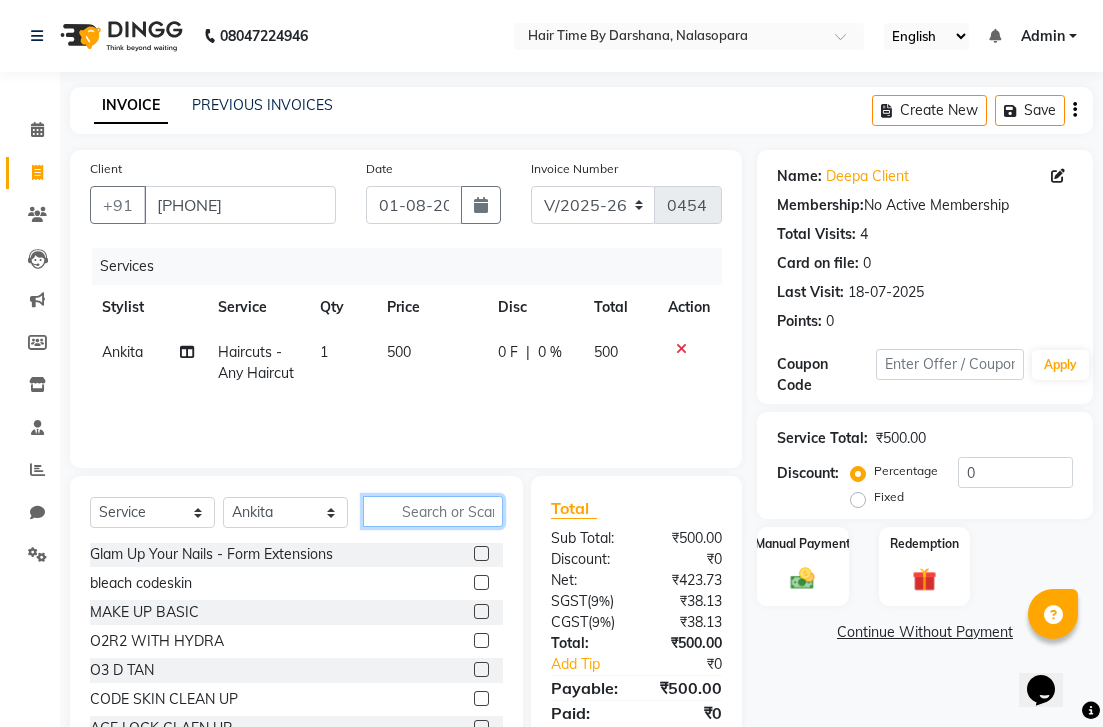 click 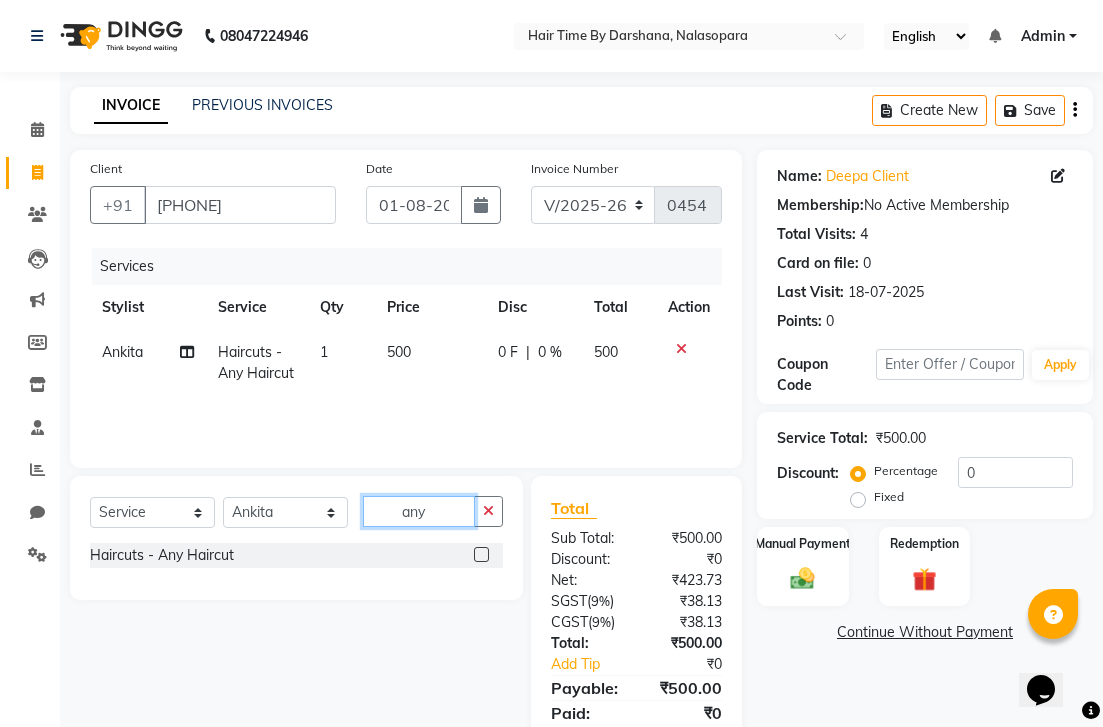 scroll, scrollTop: 0, scrollLeft: 0, axis: both 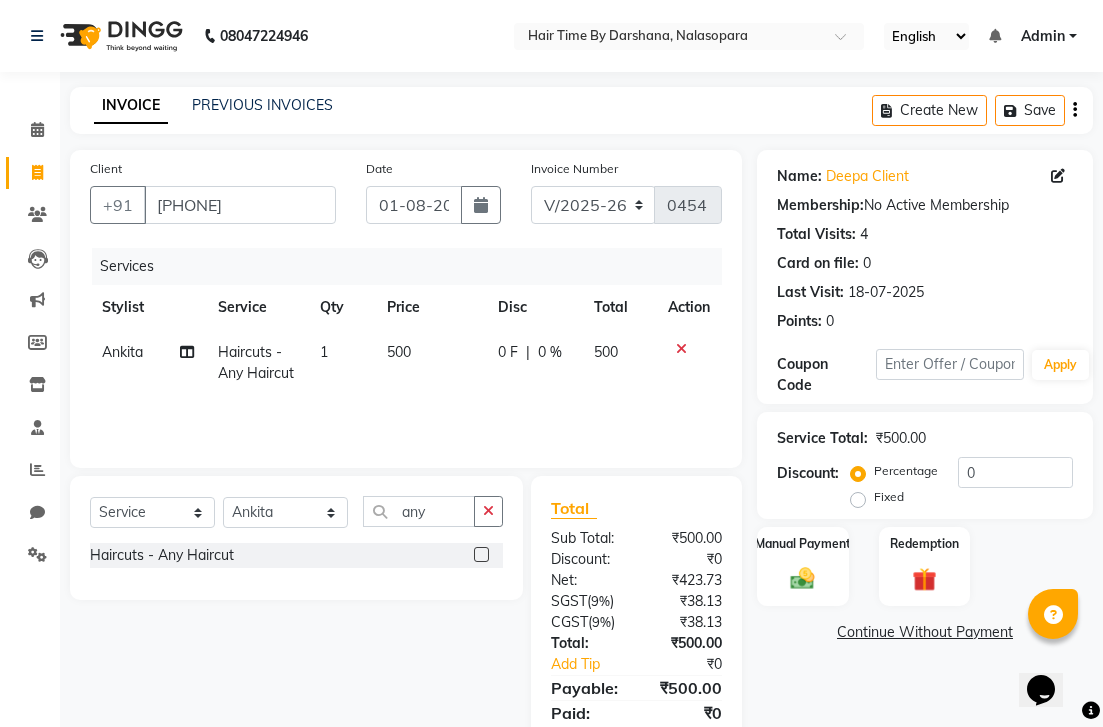 click 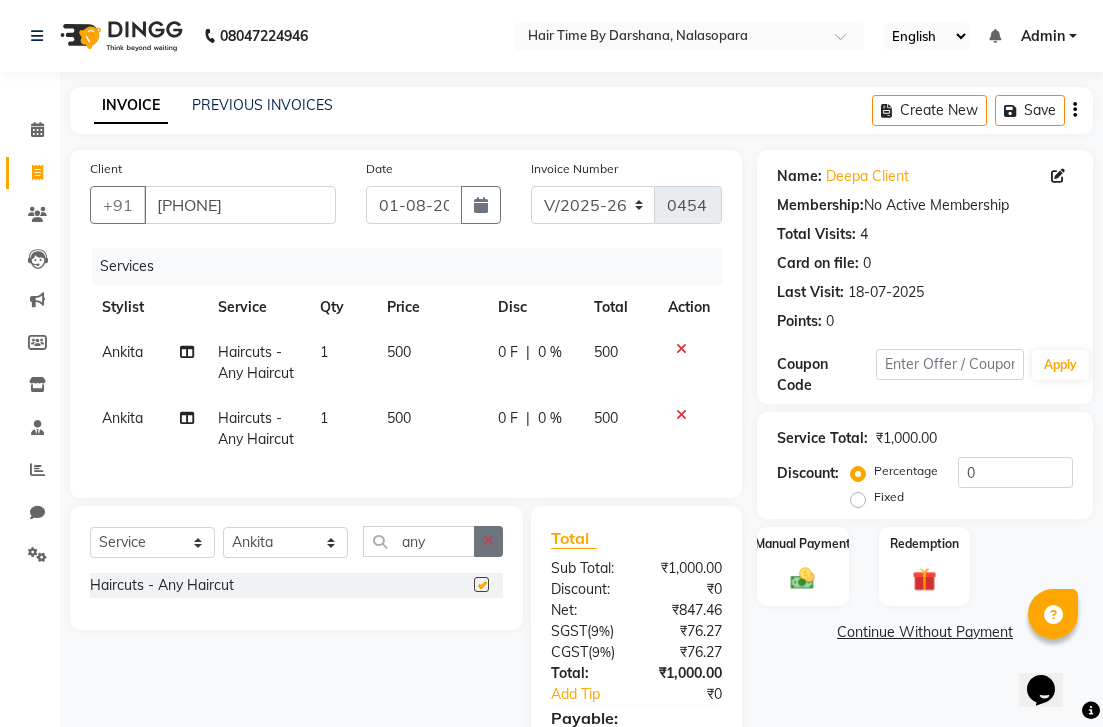 checkbox on "false" 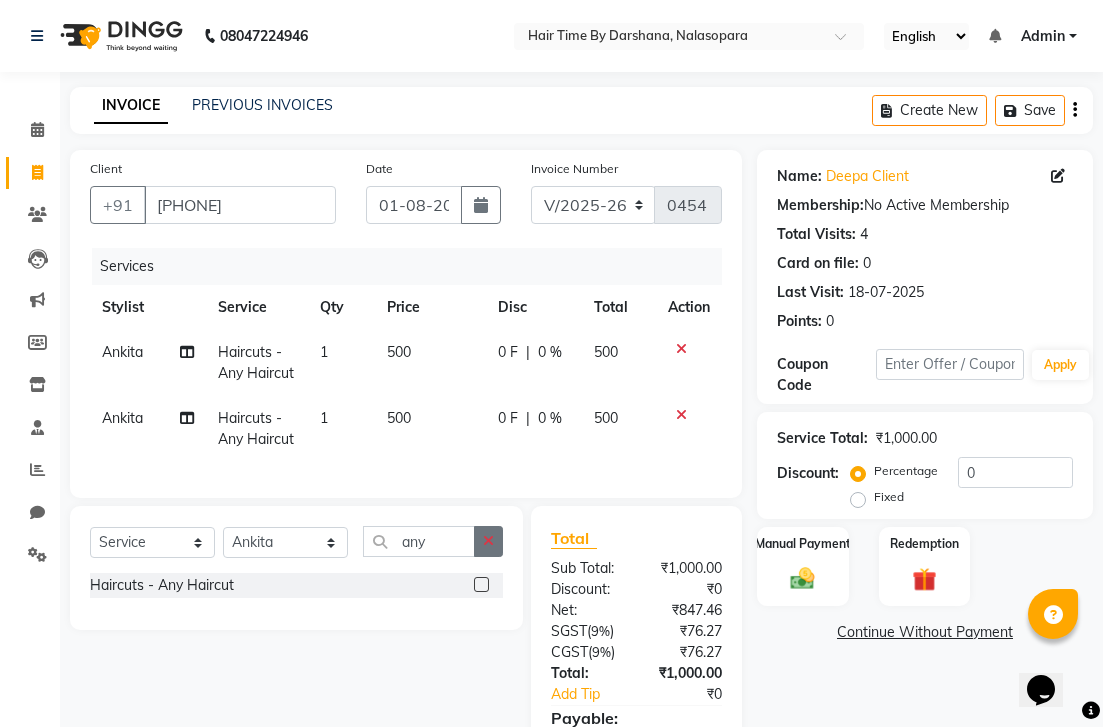 click 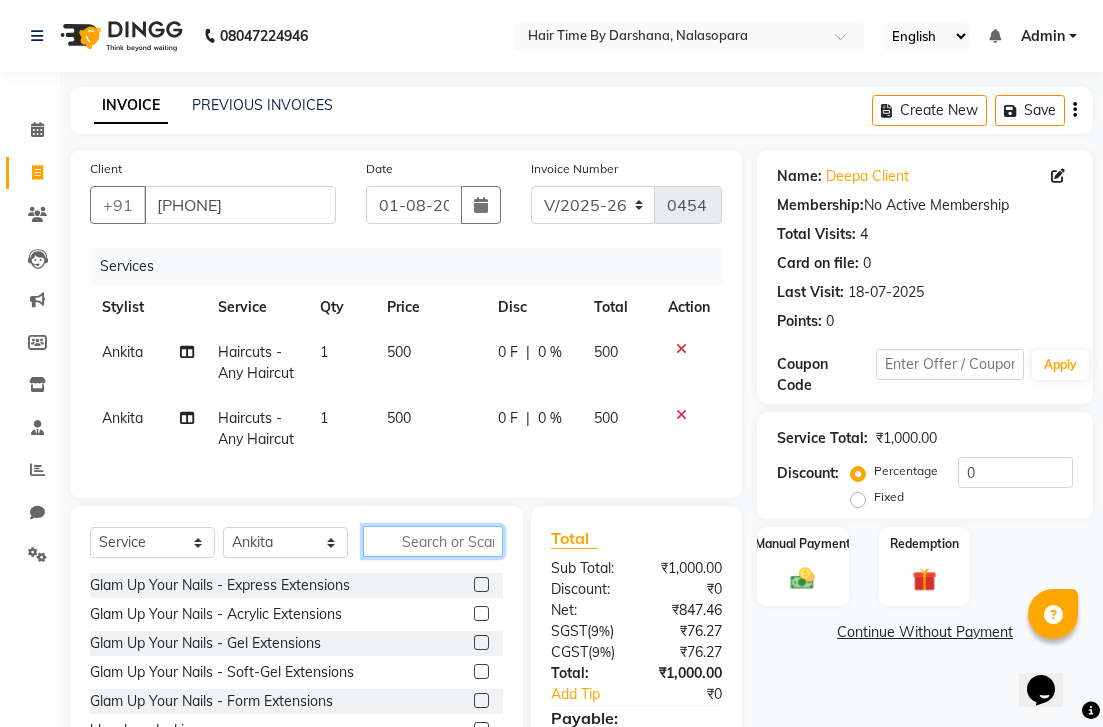 click 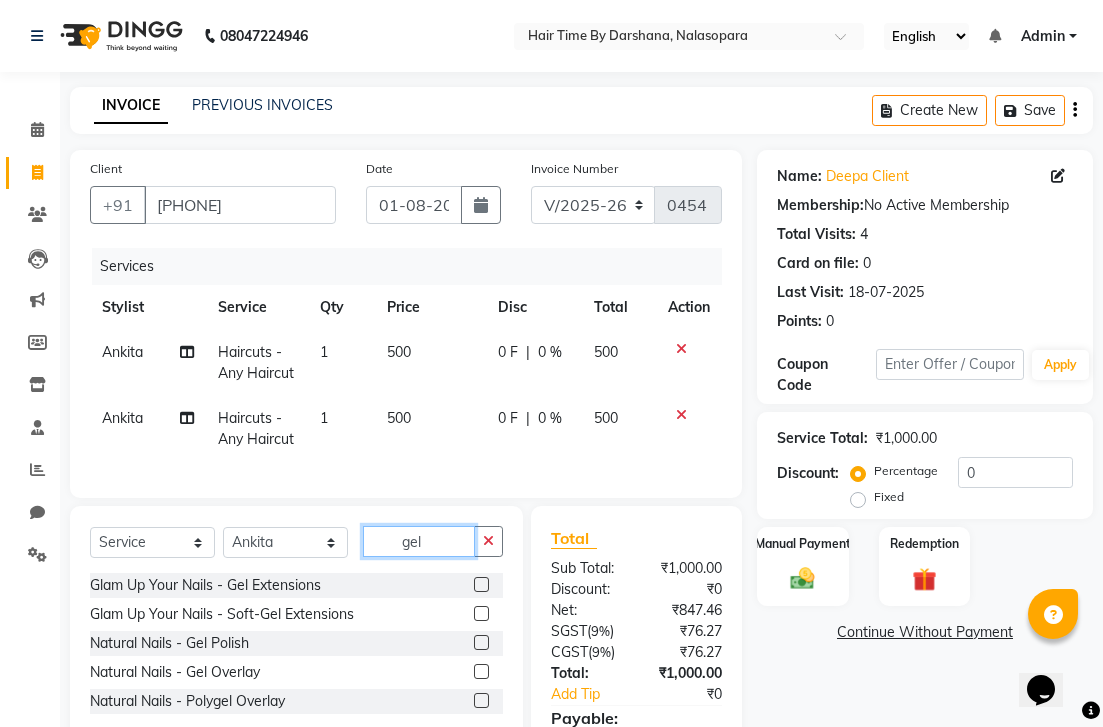type on "gel" 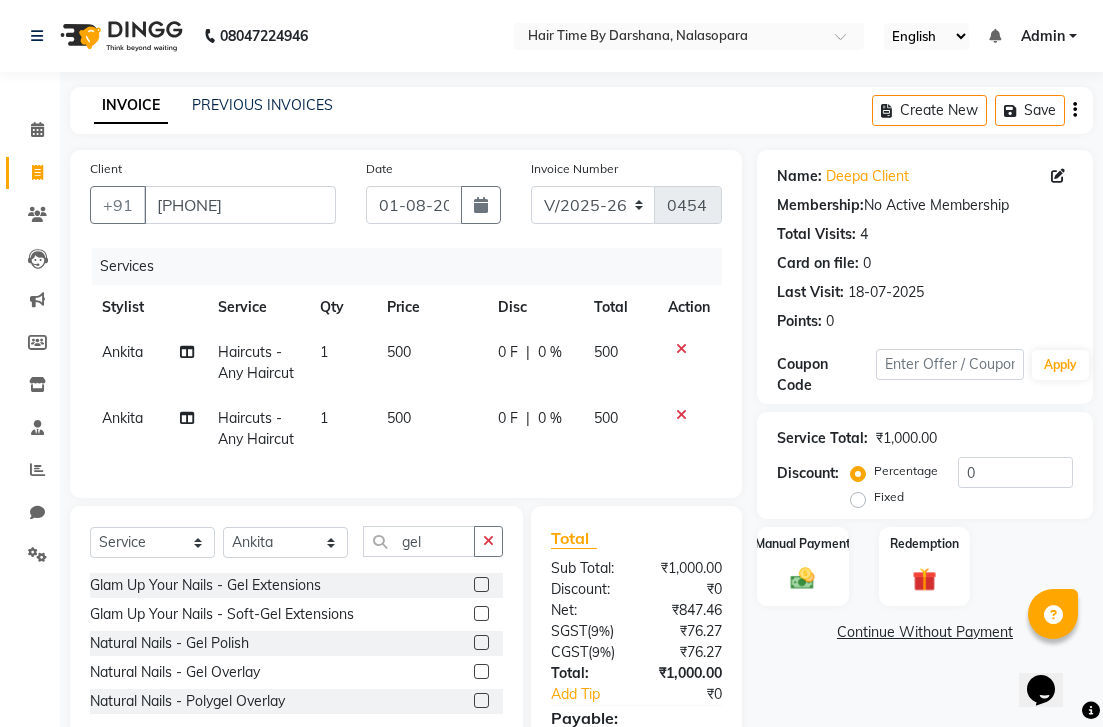 click 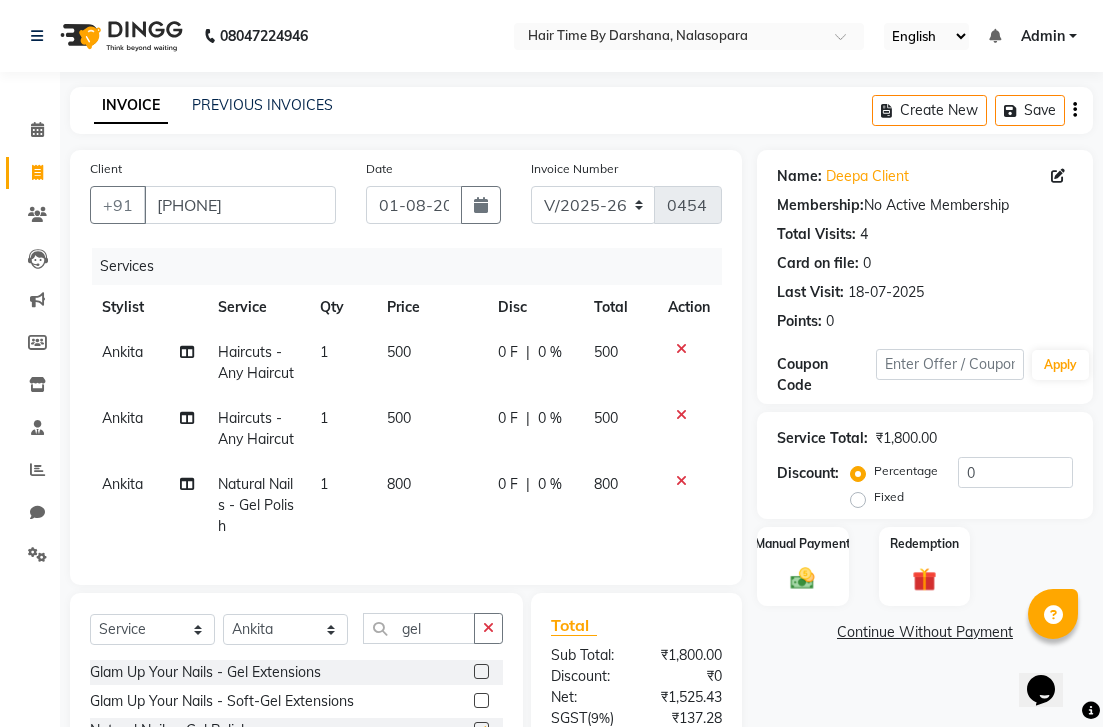 checkbox on "false" 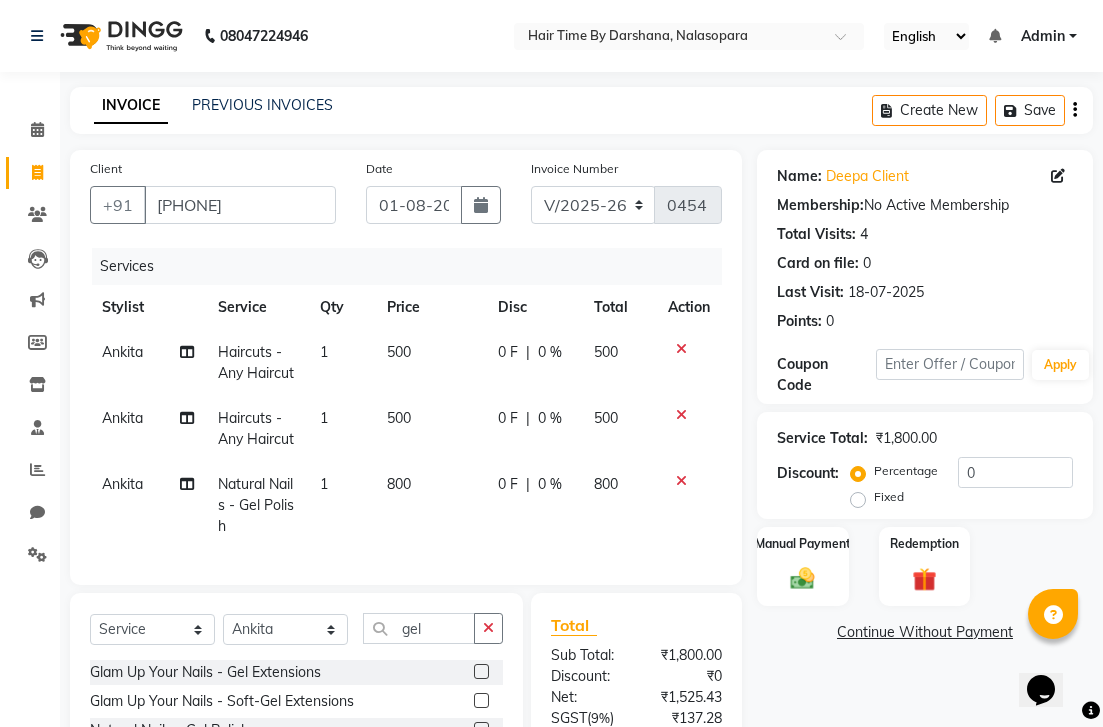 click on "800" 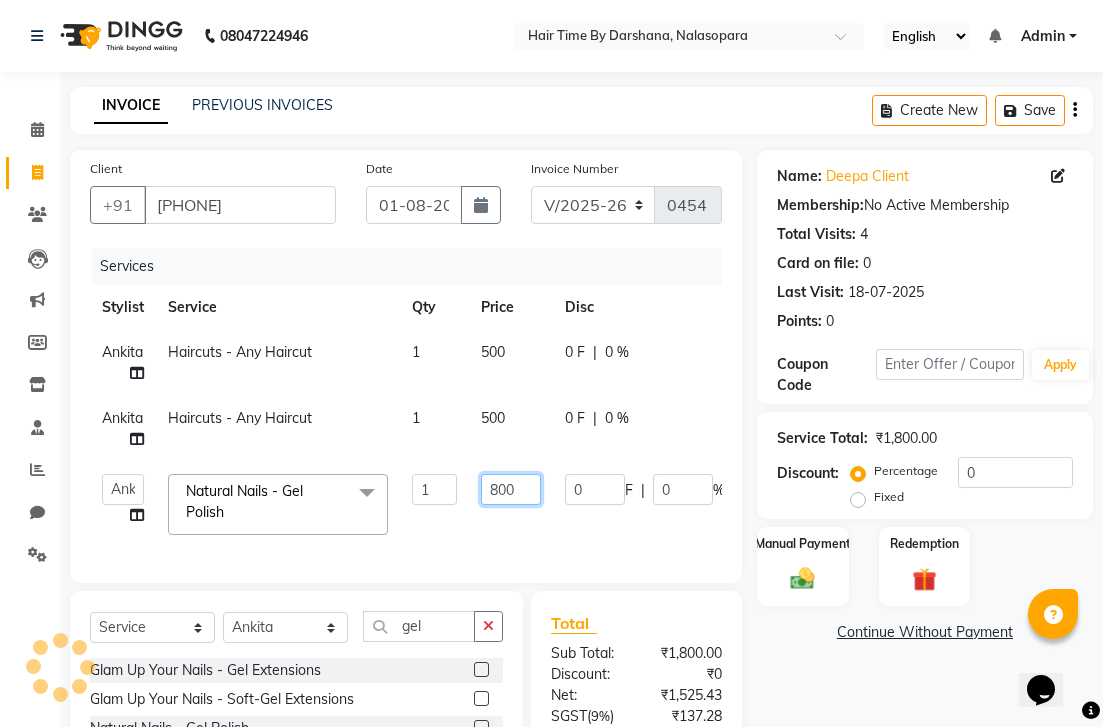 click on "800" 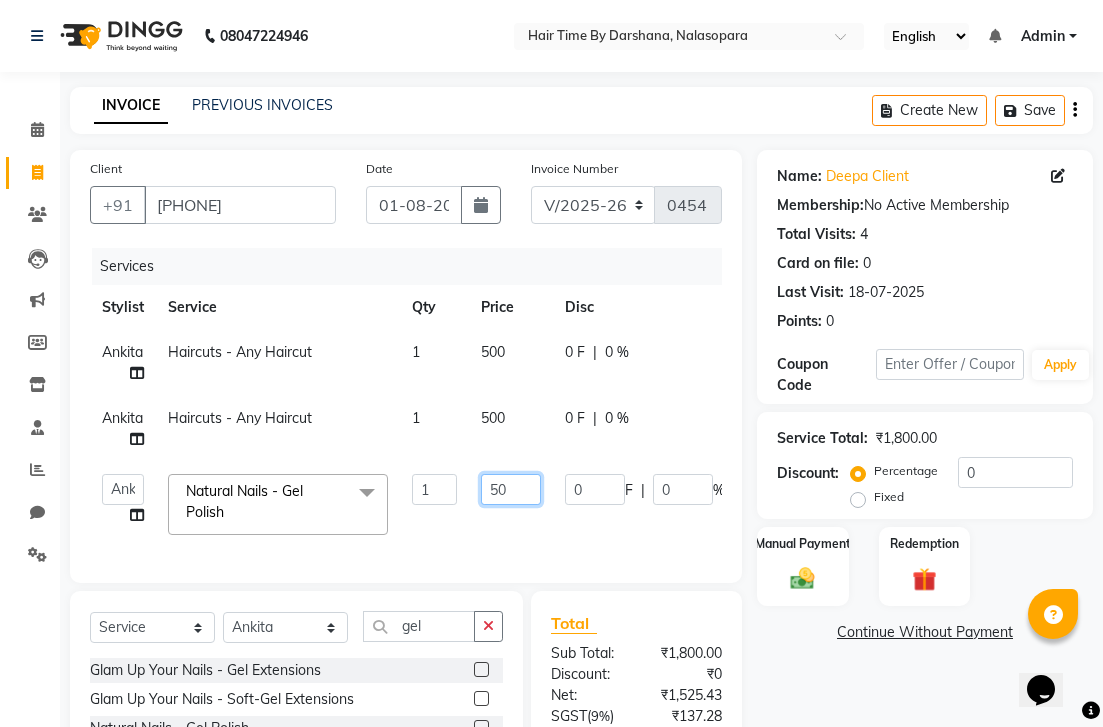 type on "550" 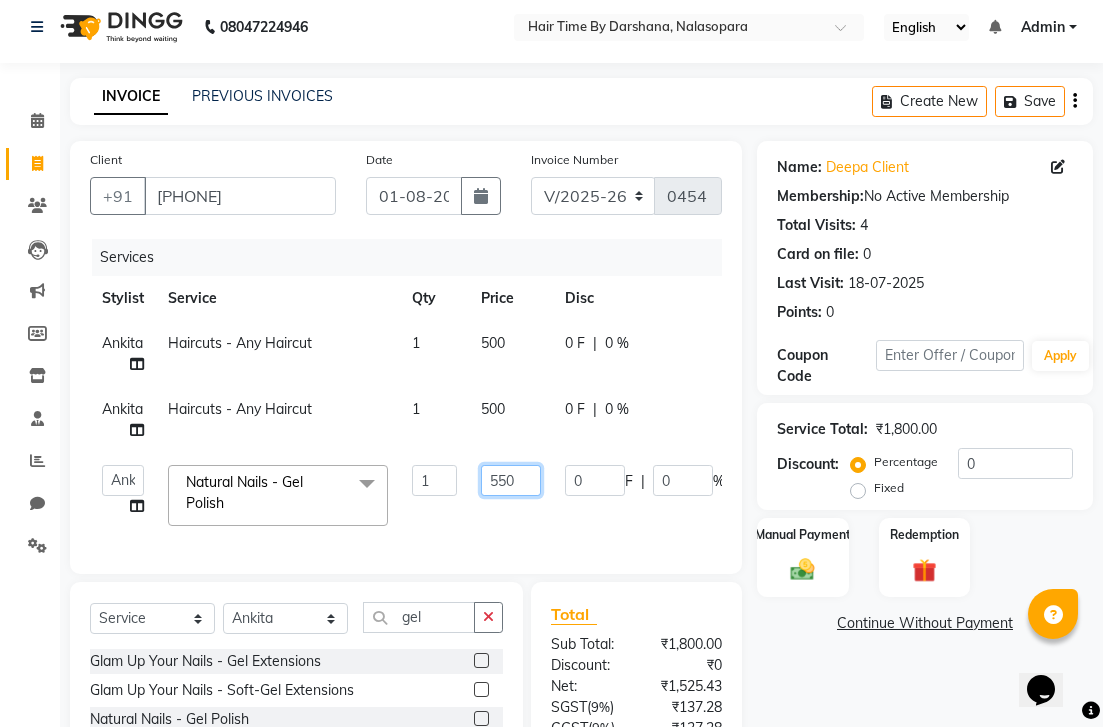 scroll, scrollTop: 5, scrollLeft: 0, axis: vertical 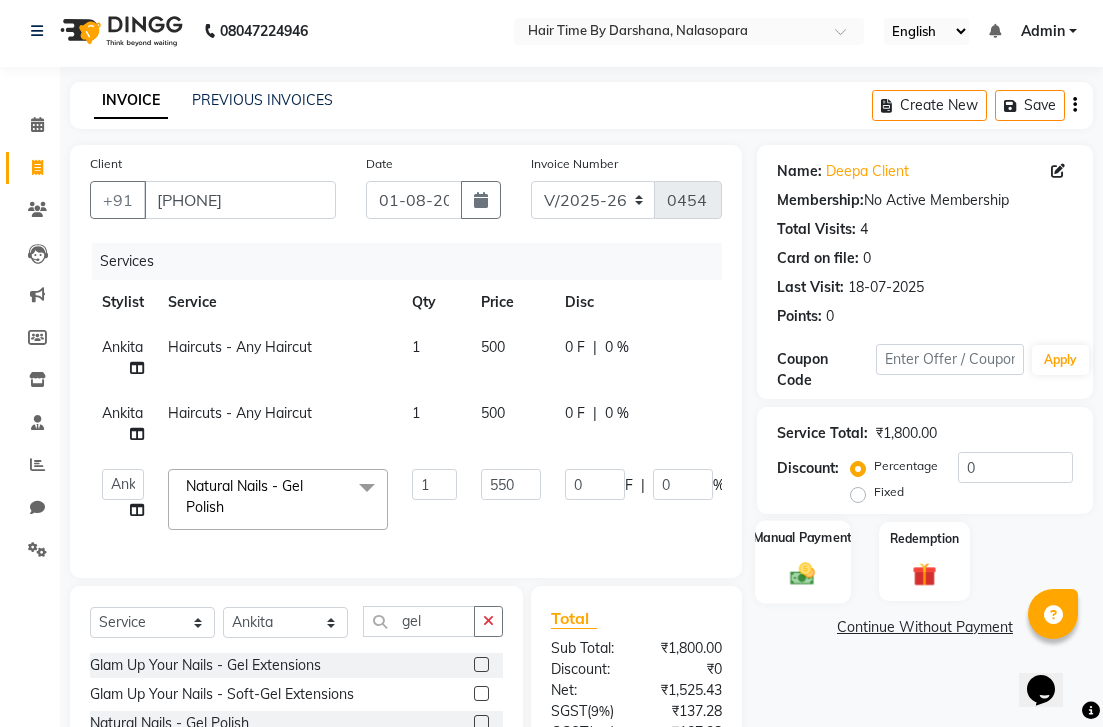 click 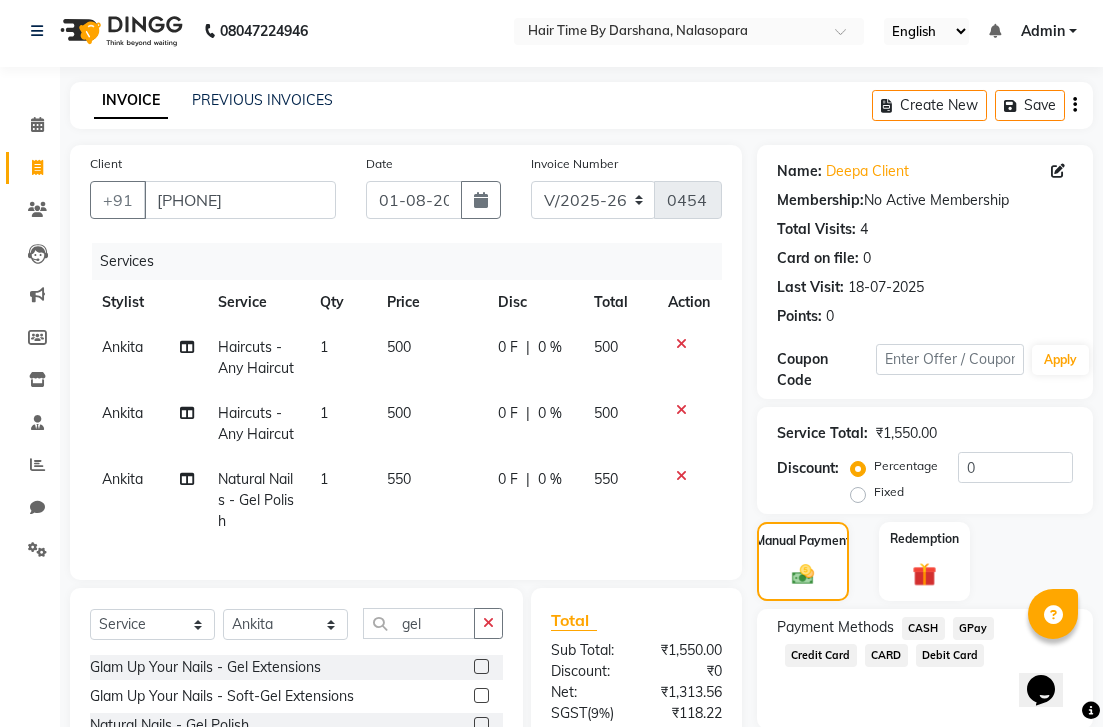 click on "GPay" 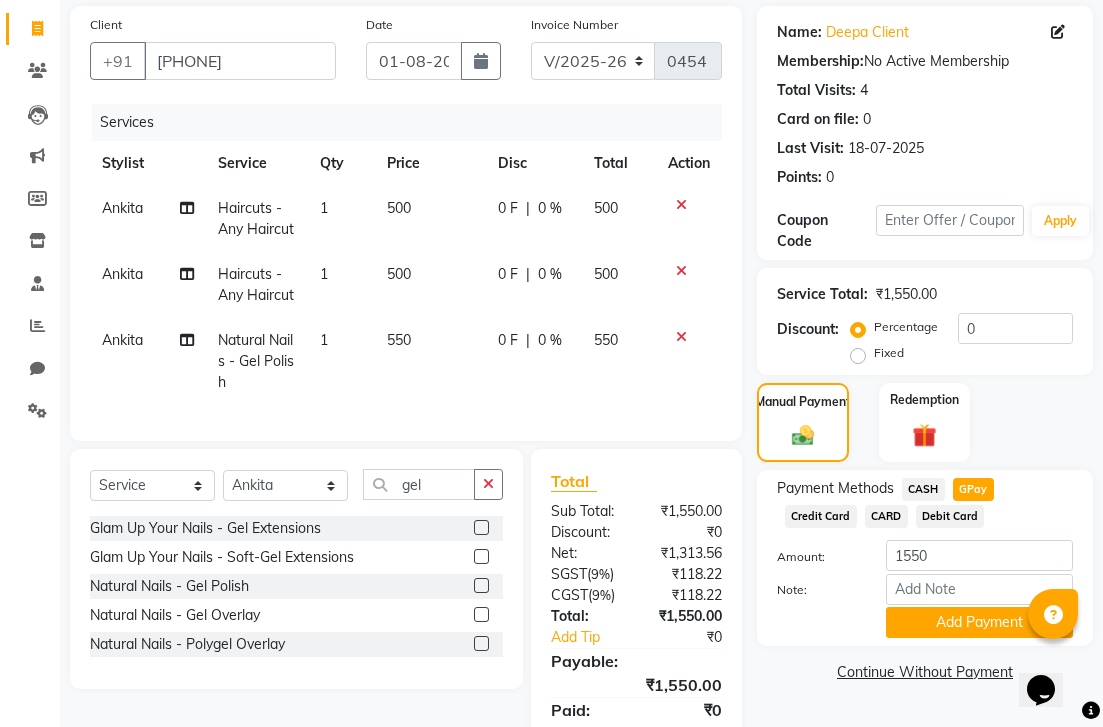 scroll, scrollTop: 232, scrollLeft: 0, axis: vertical 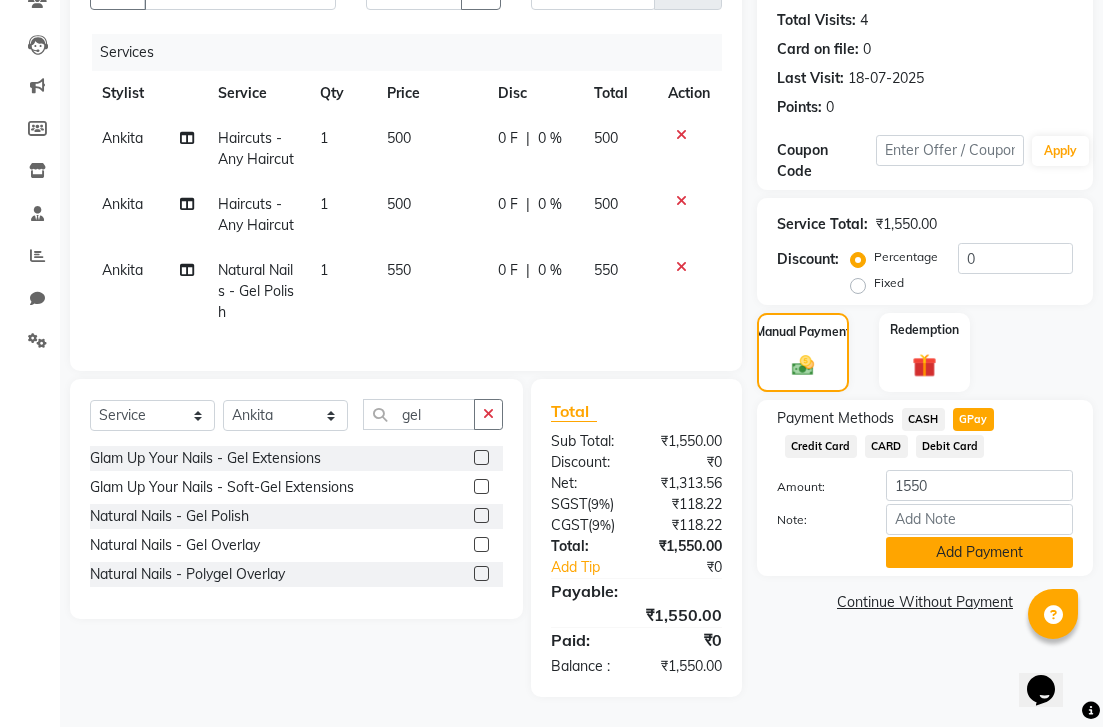 click on "Add Payment" 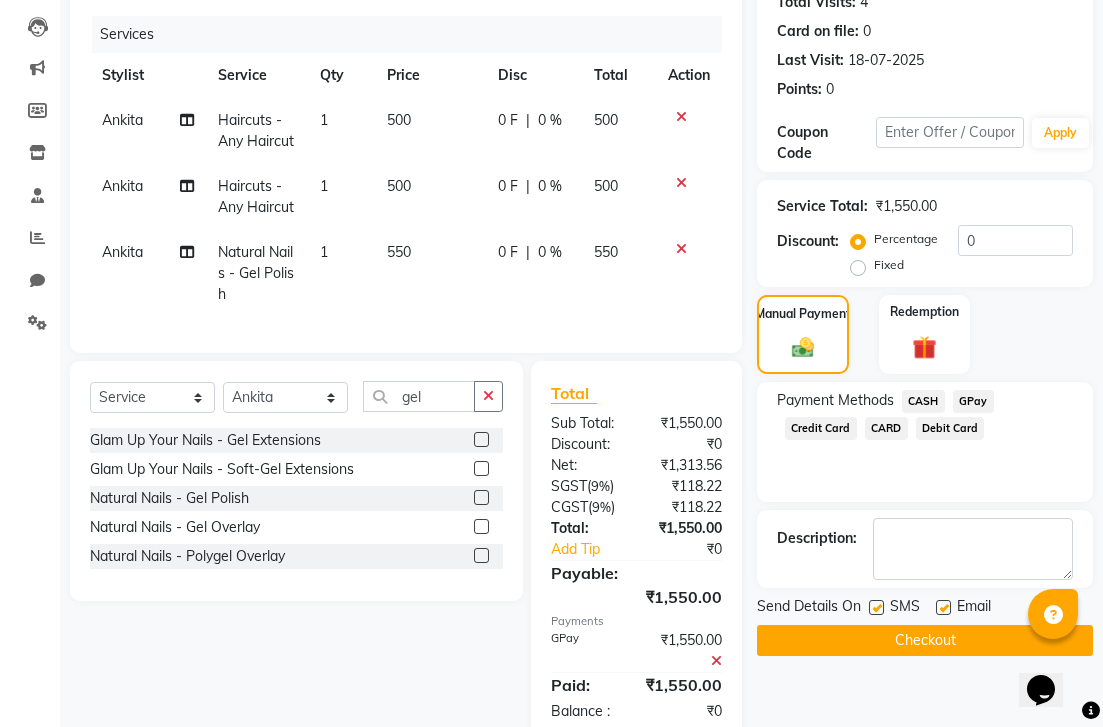click on "Checkout" 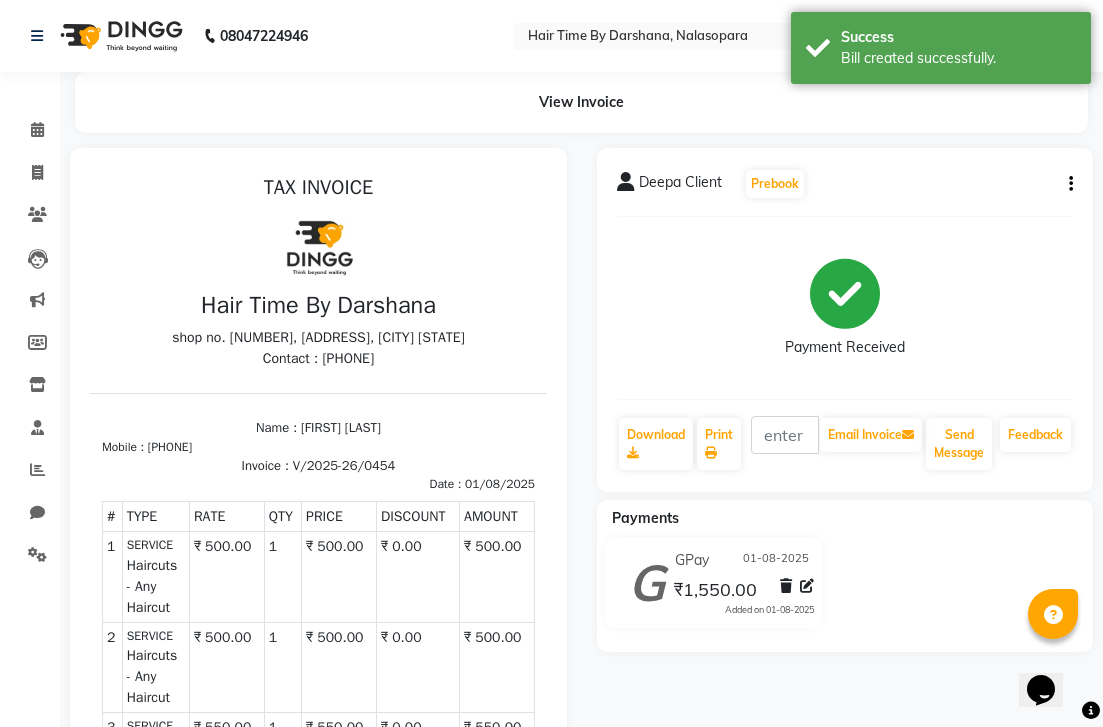 scroll, scrollTop: 0, scrollLeft: 0, axis: both 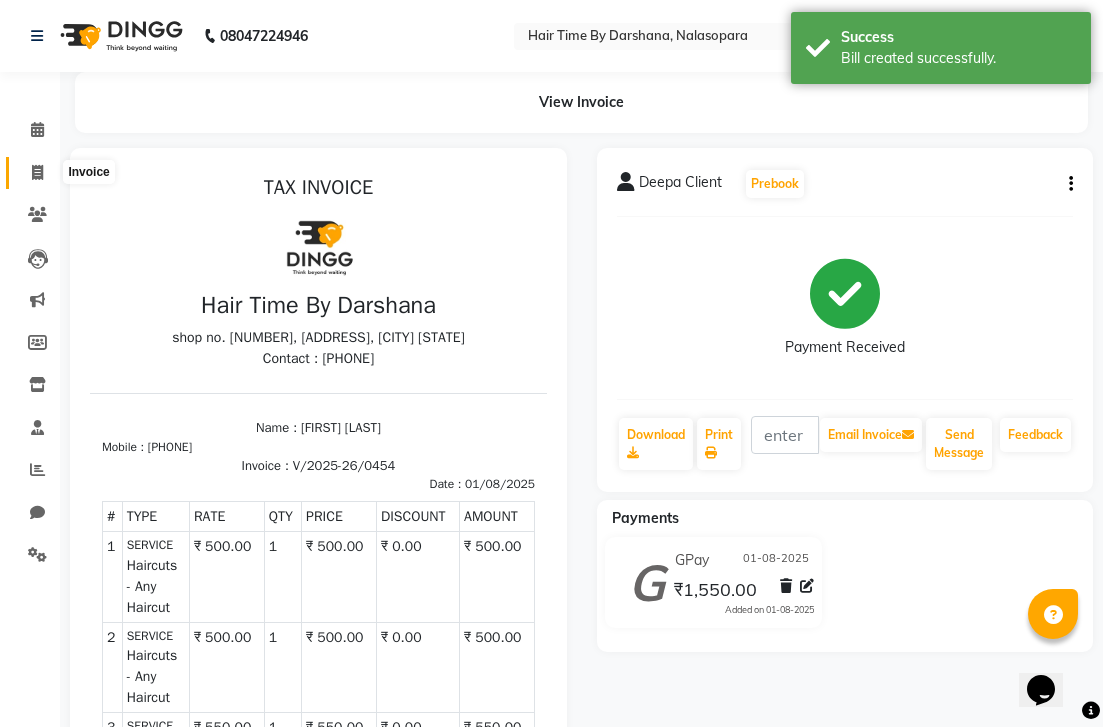 click 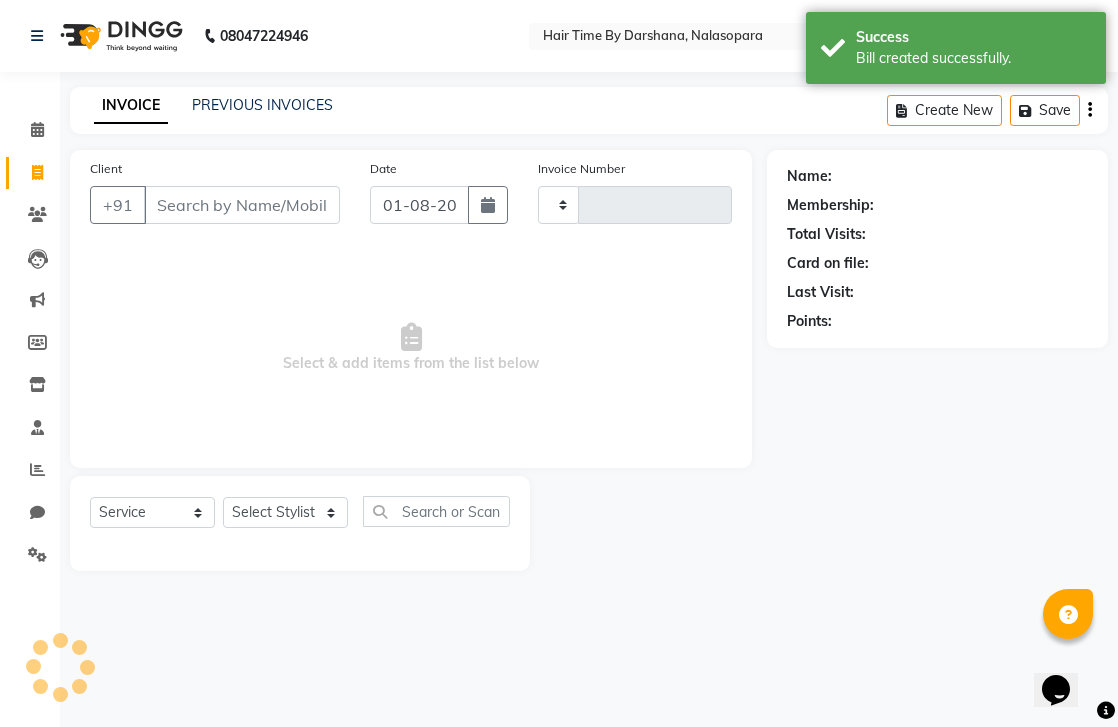 type on "0455" 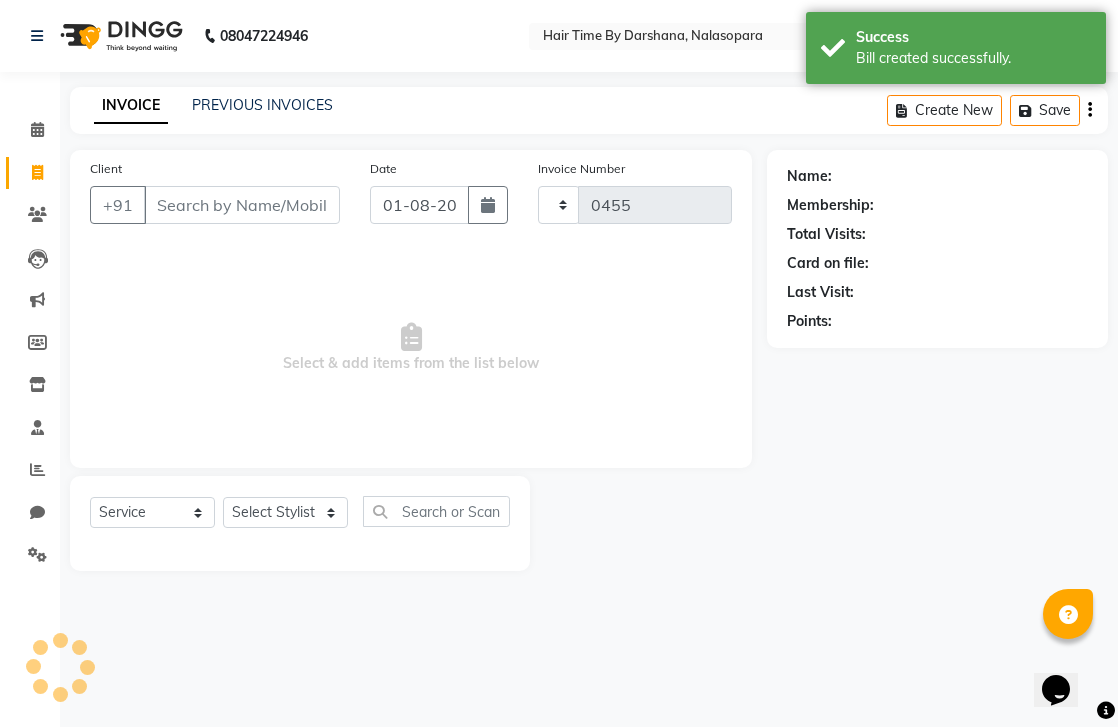 select on "8131" 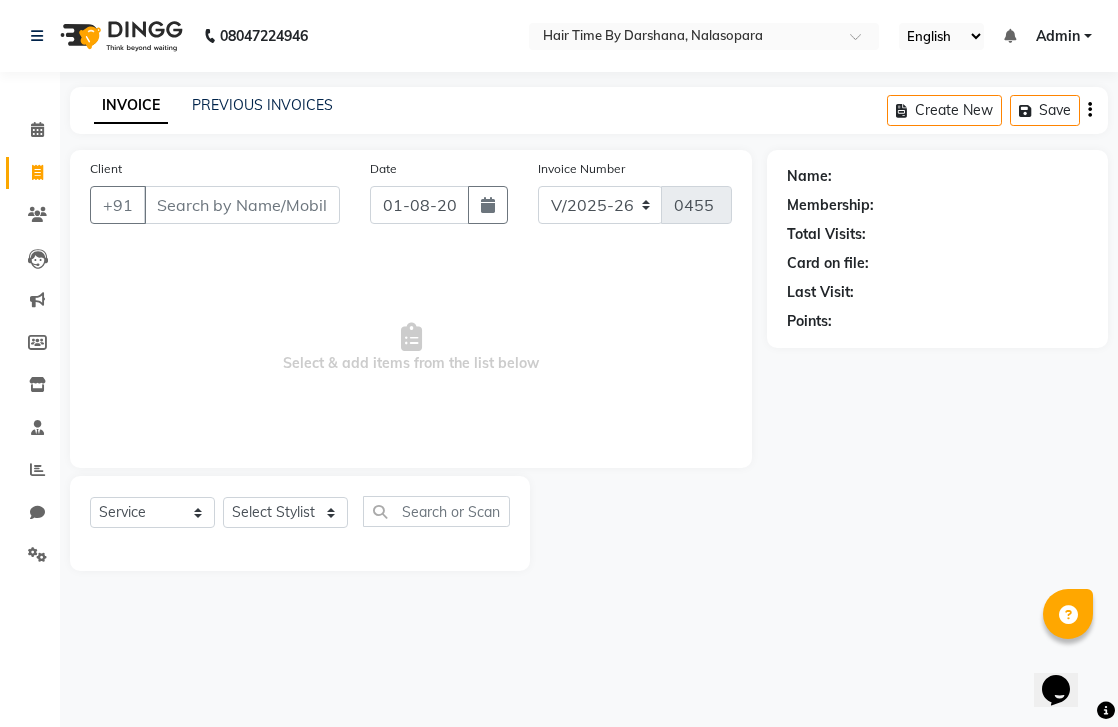 click on "Client" at bounding box center (242, 205) 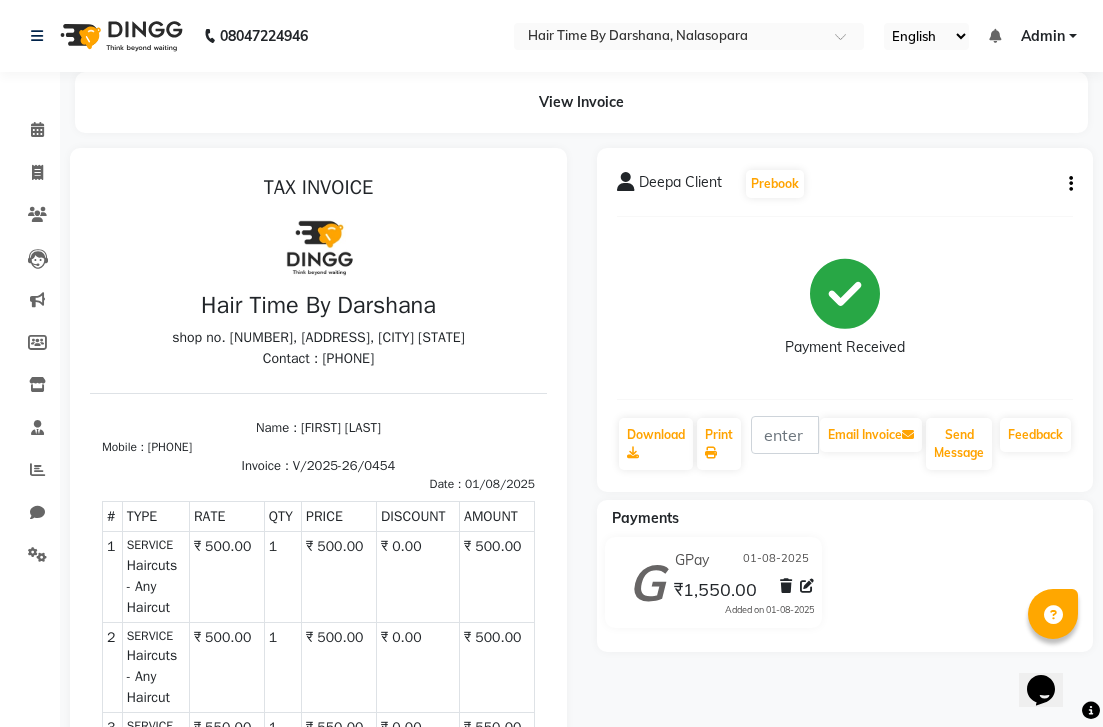 scroll, scrollTop: 0, scrollLeft: 0, axis: both 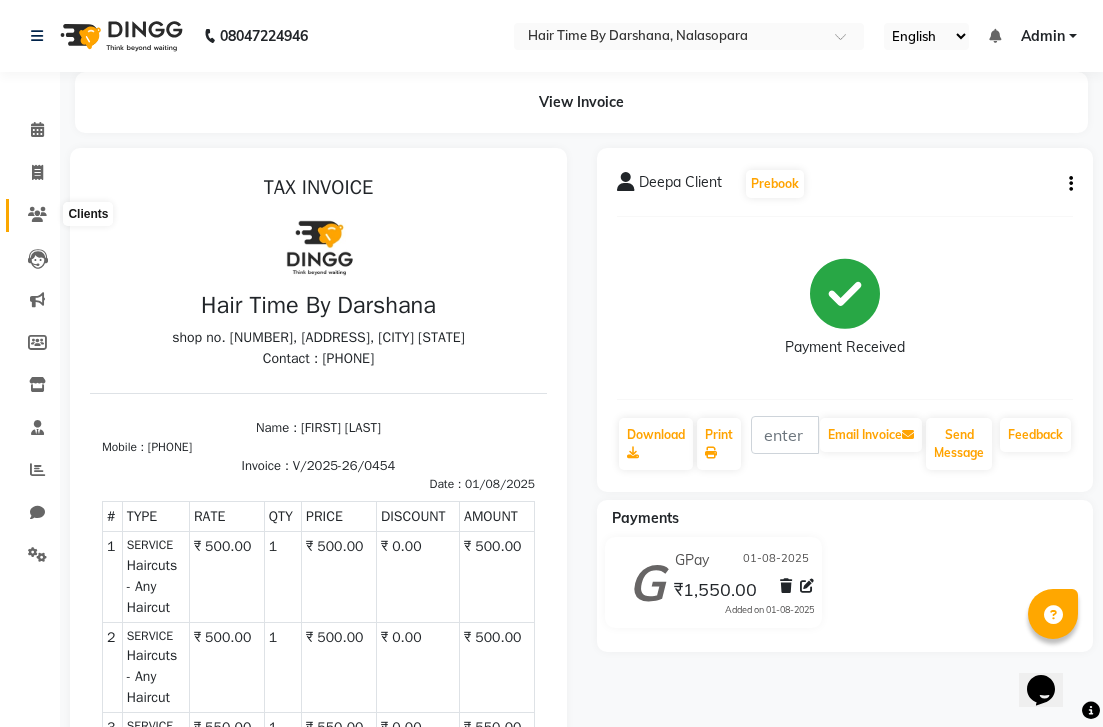 click 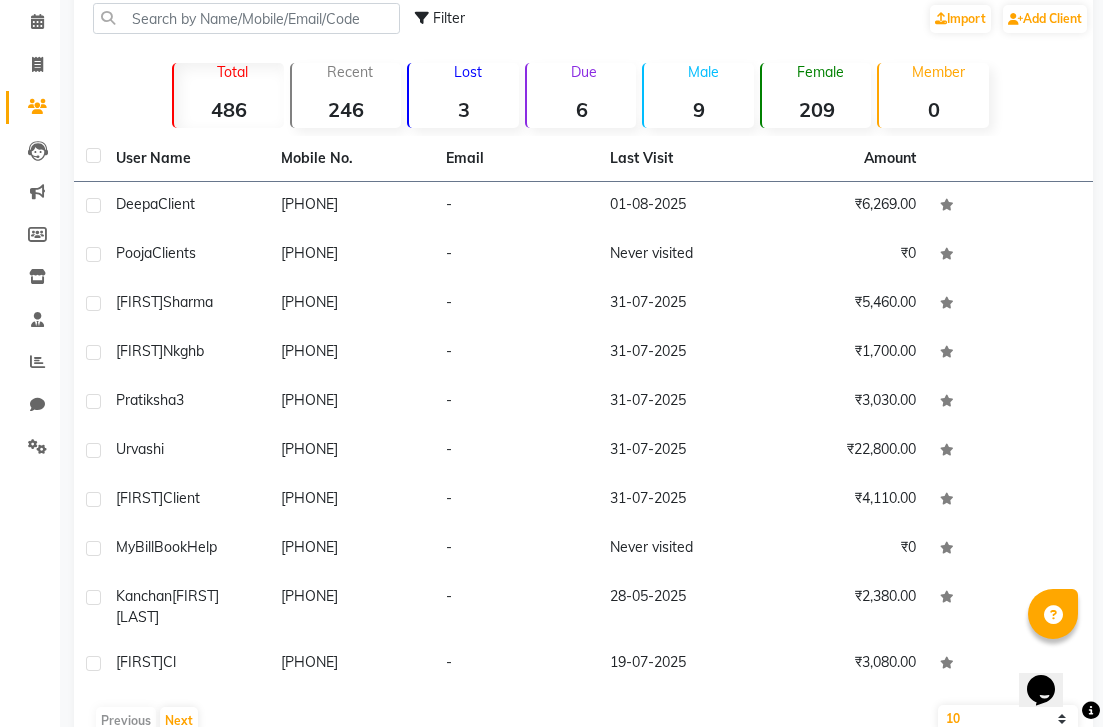 scroll, scrollTop: 113, scrollLeft: 0, axis: vertical 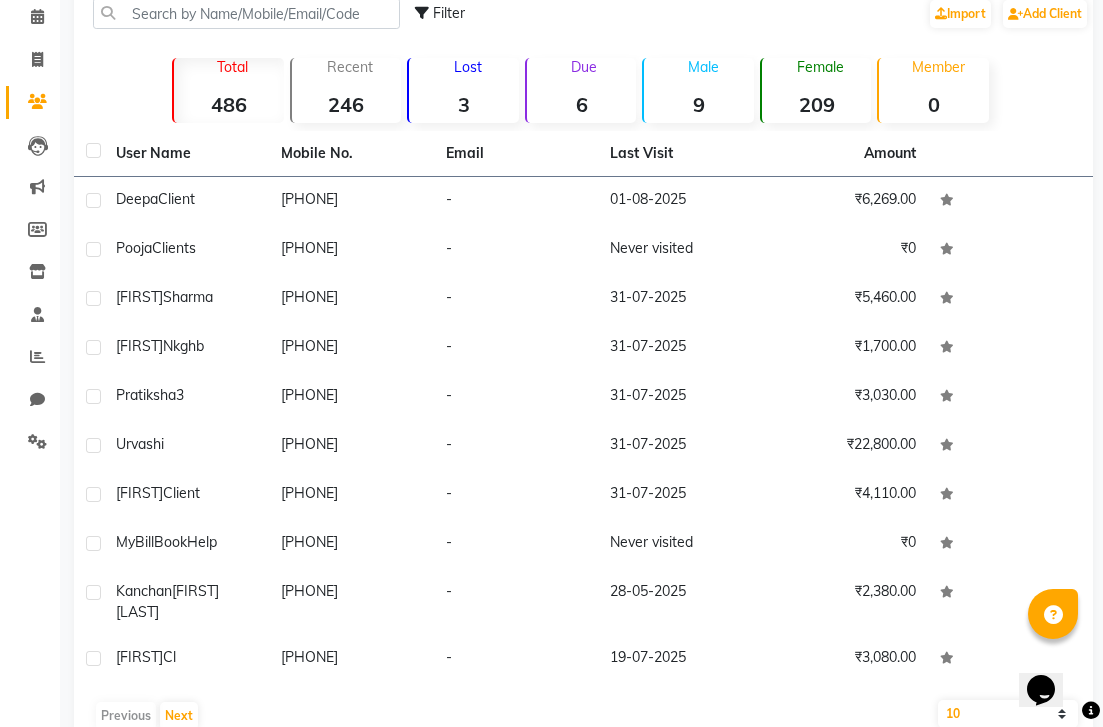 click on "Male" 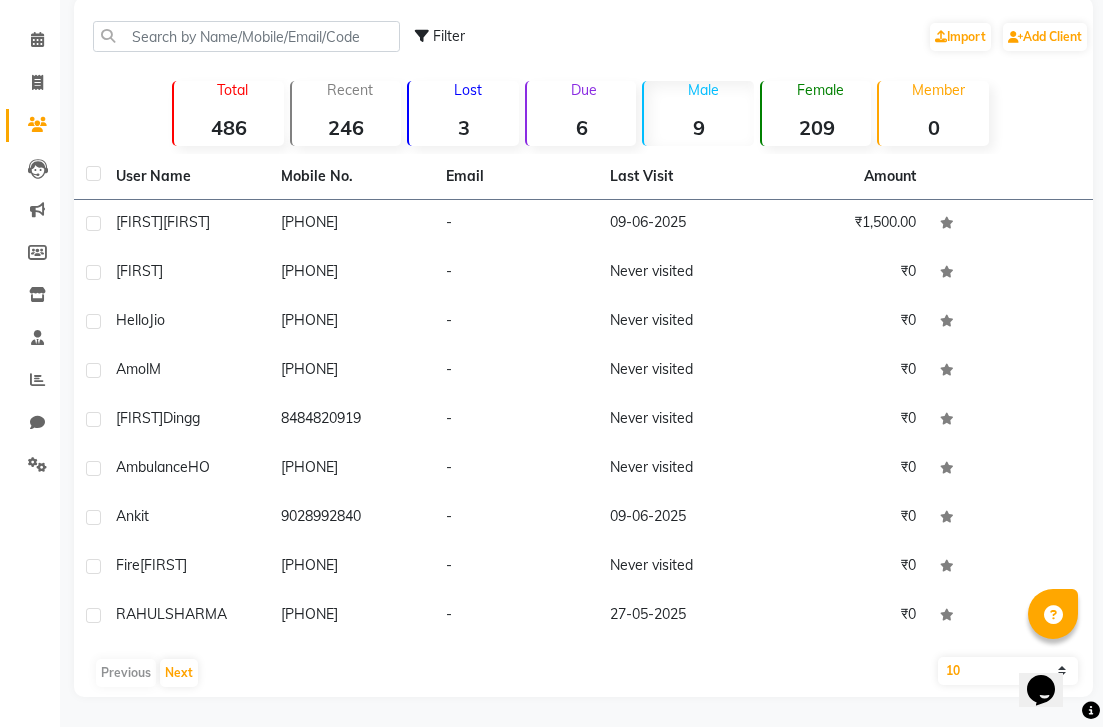 click on "Total  486" 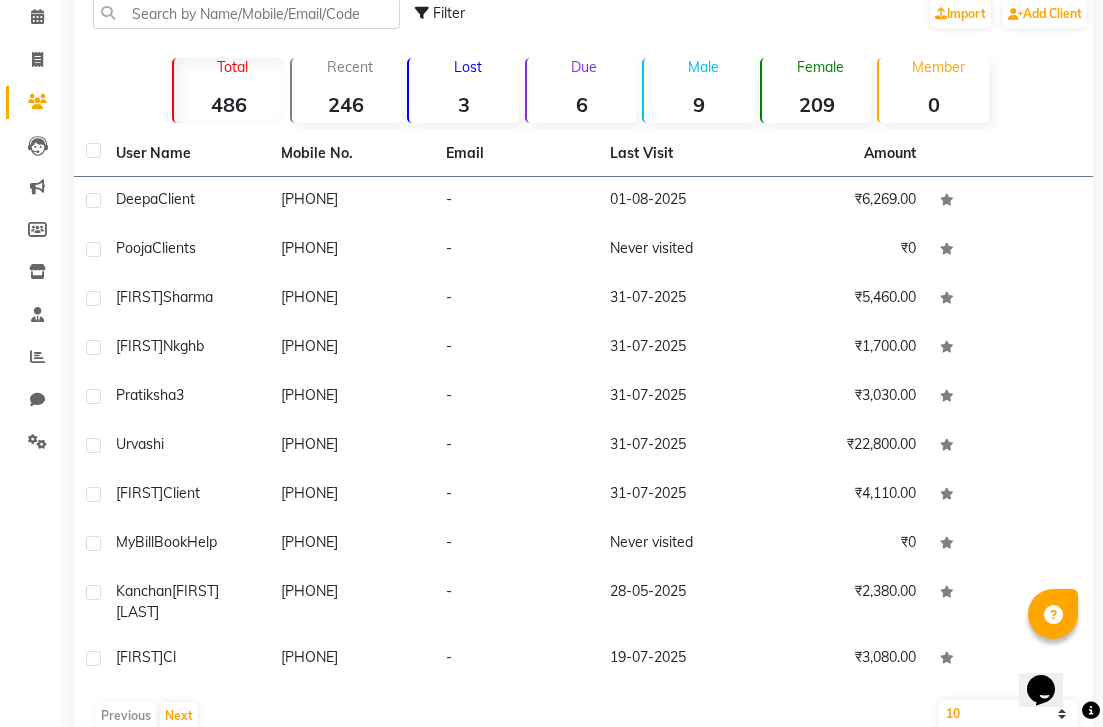 click on "Recent  246" 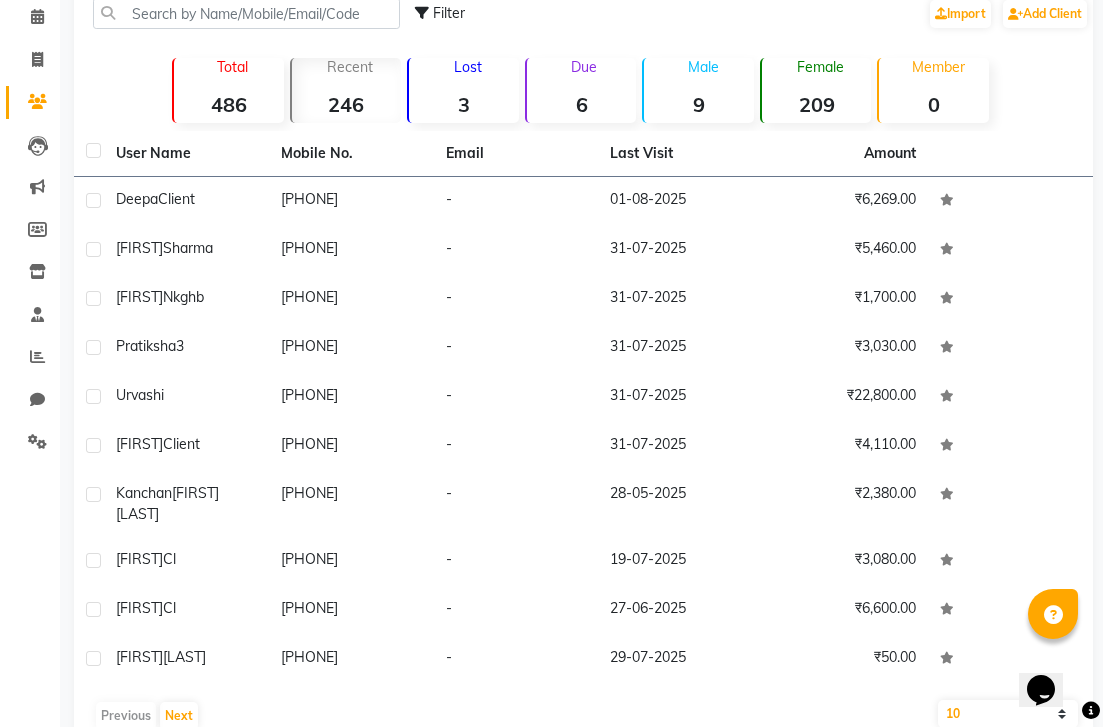 click on "Filter  Import   Add Client" 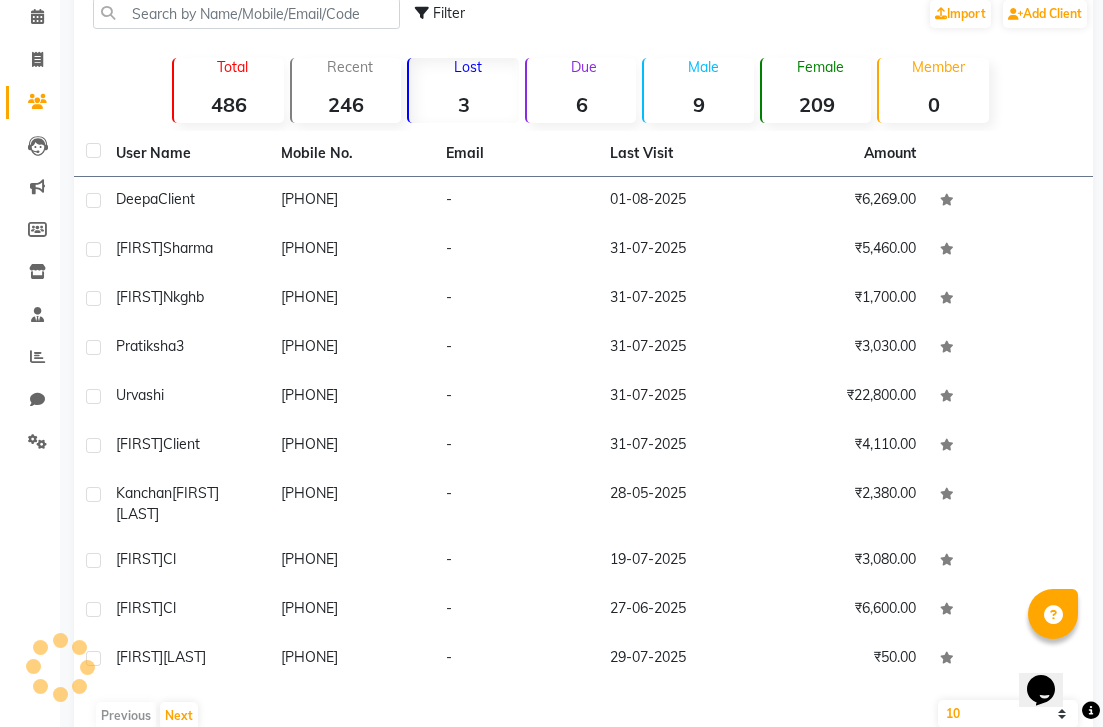 scroll, scrollTop: 17, scrollLeft: 0, axis: vertical 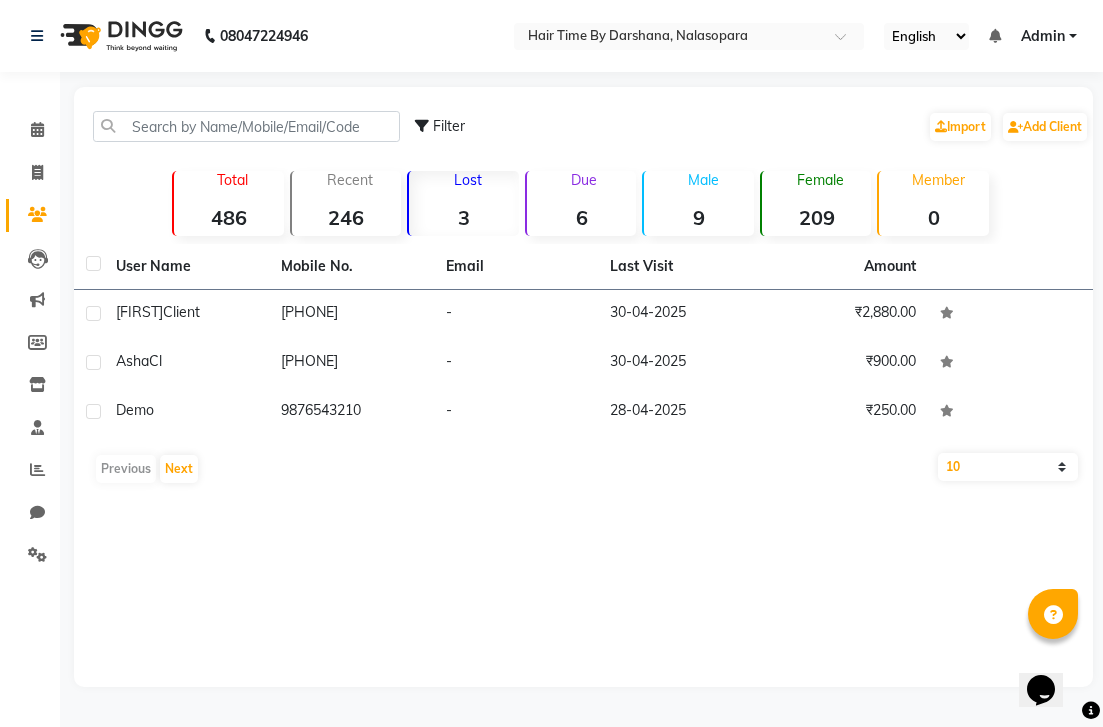 click on "Due  6" 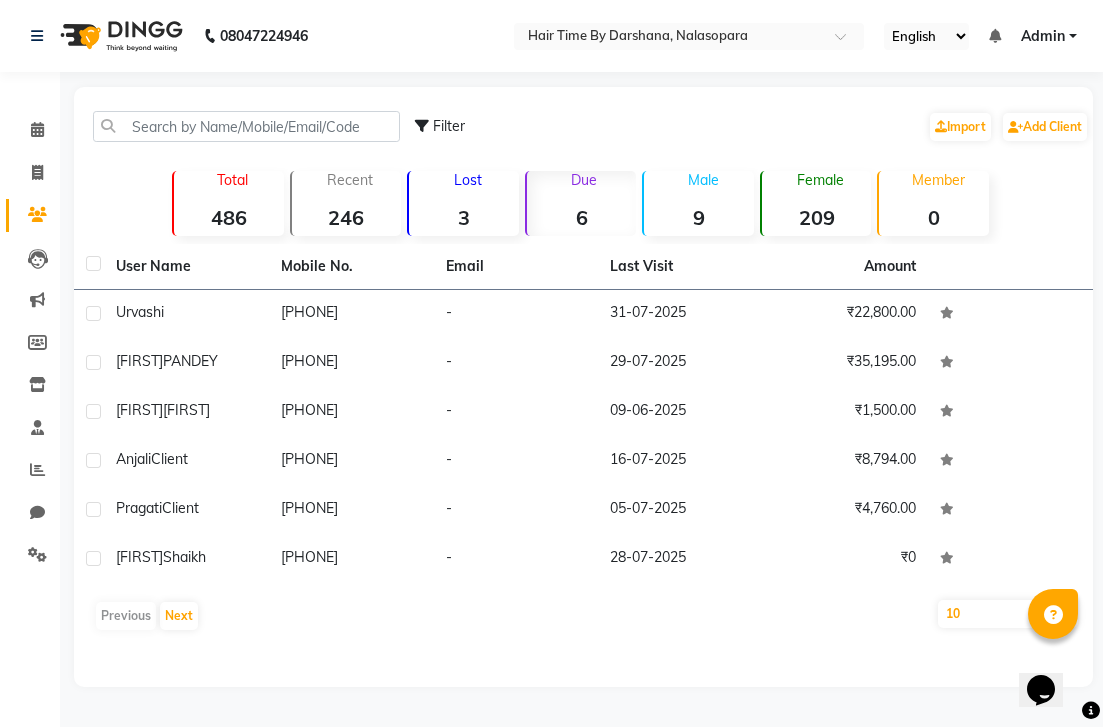 click on "9" 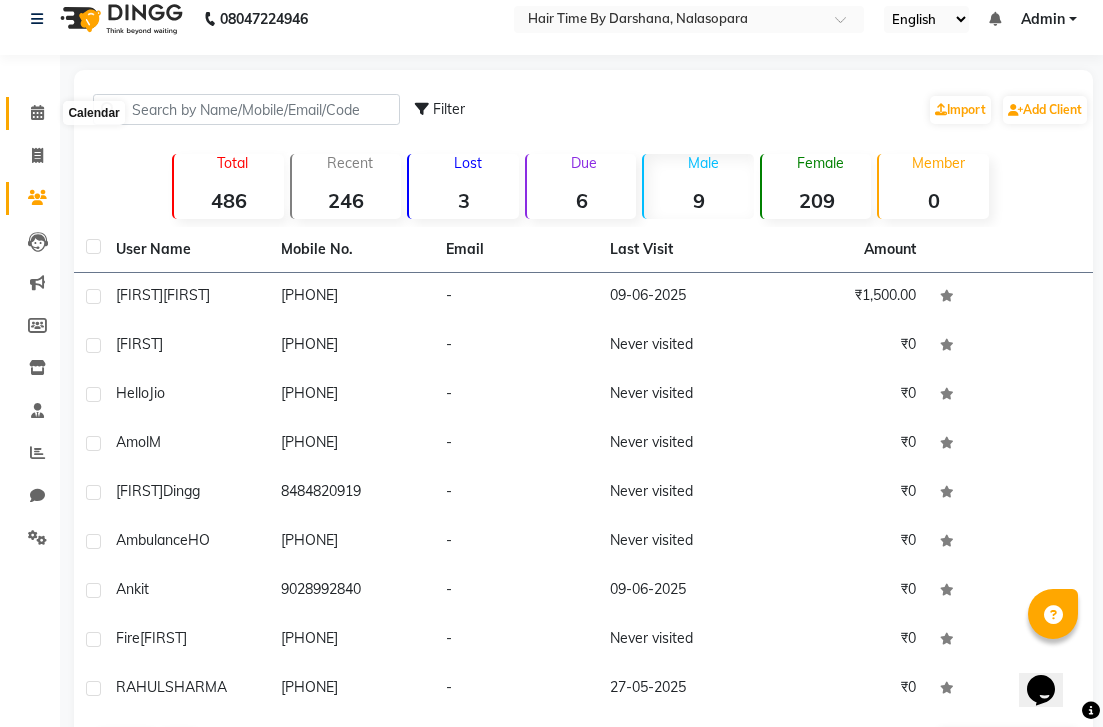 click 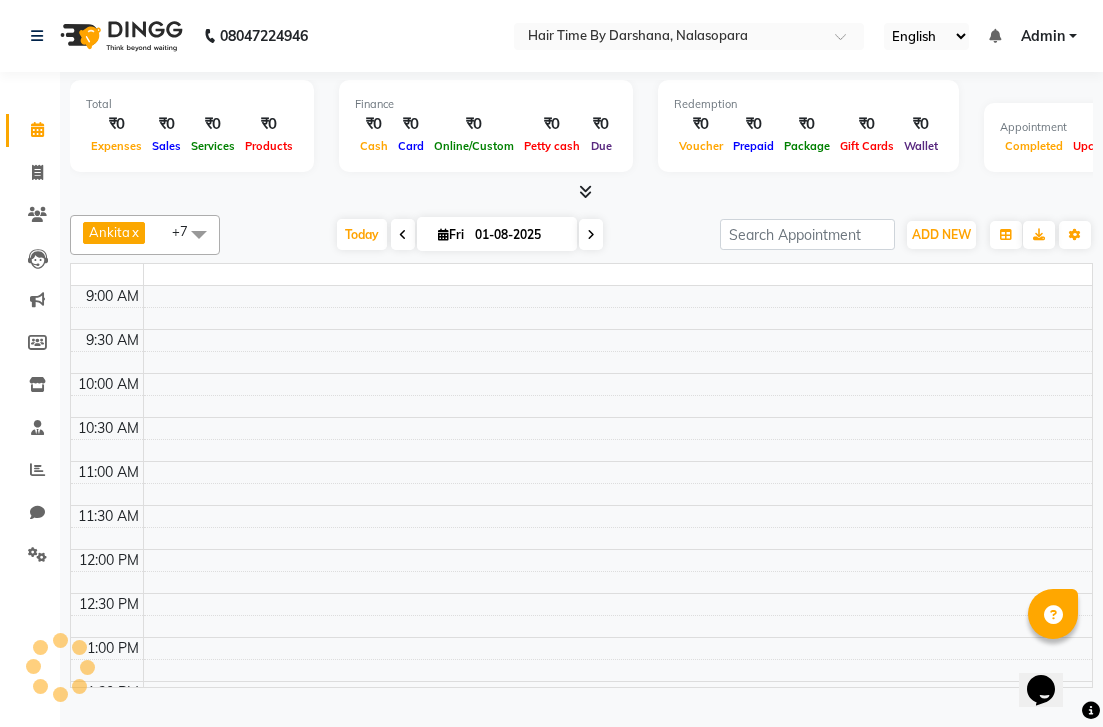 scroll, scrollTop: 0, scrollLeft: 0, axis: both 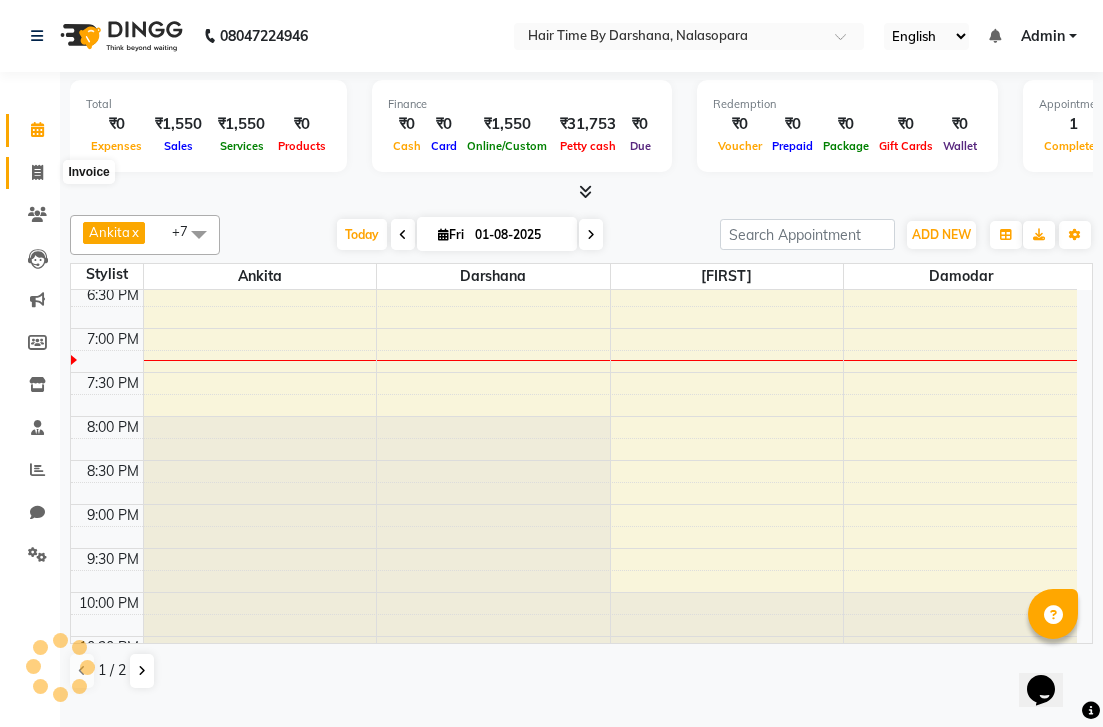 click 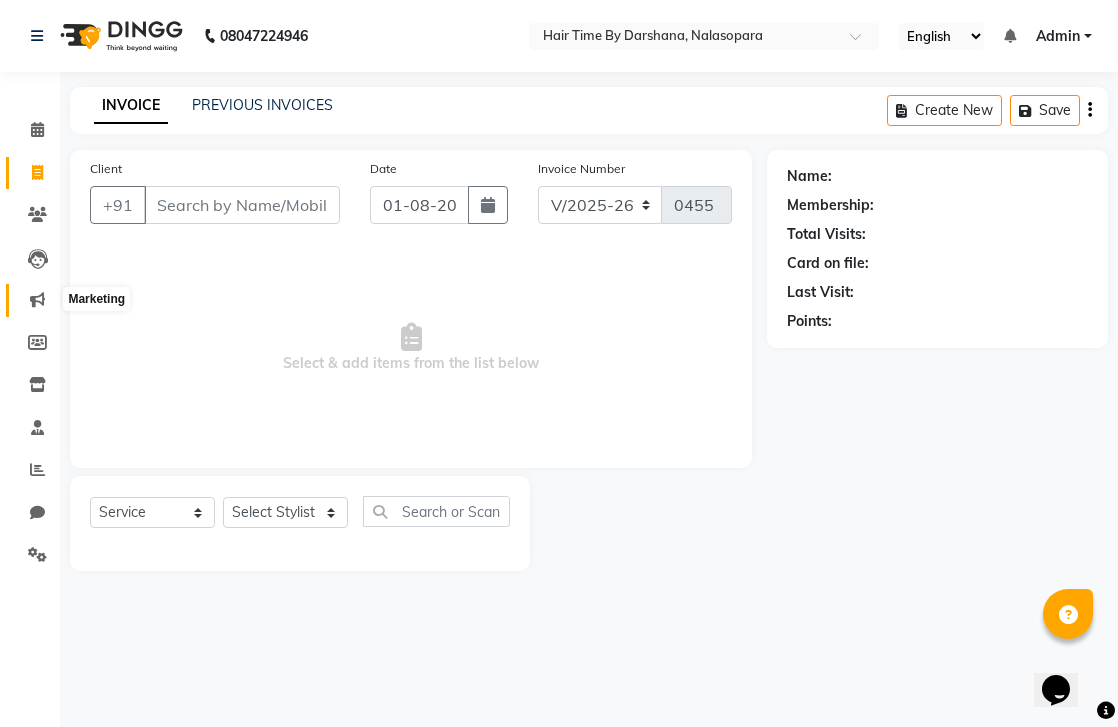 click 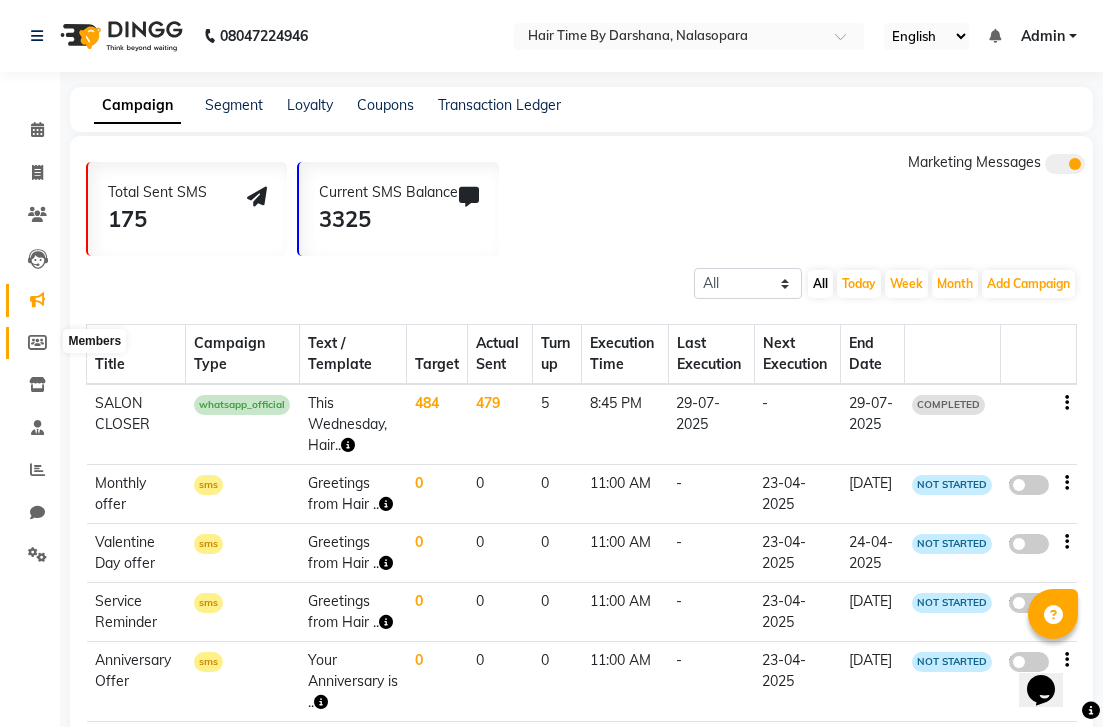 click 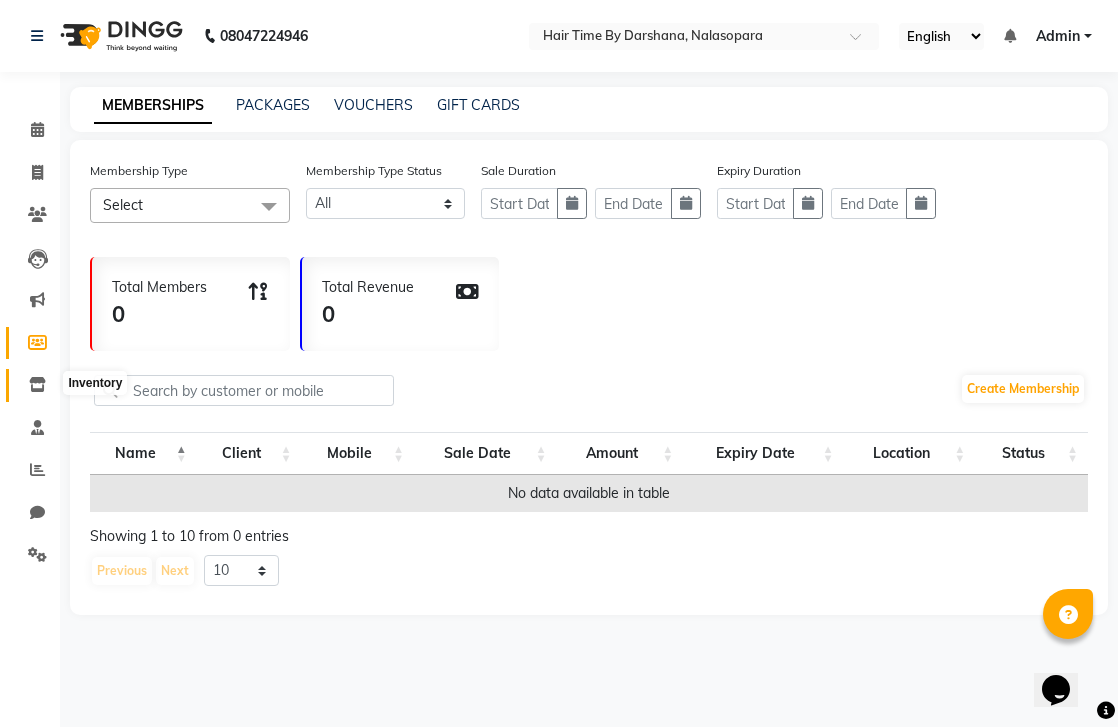 click 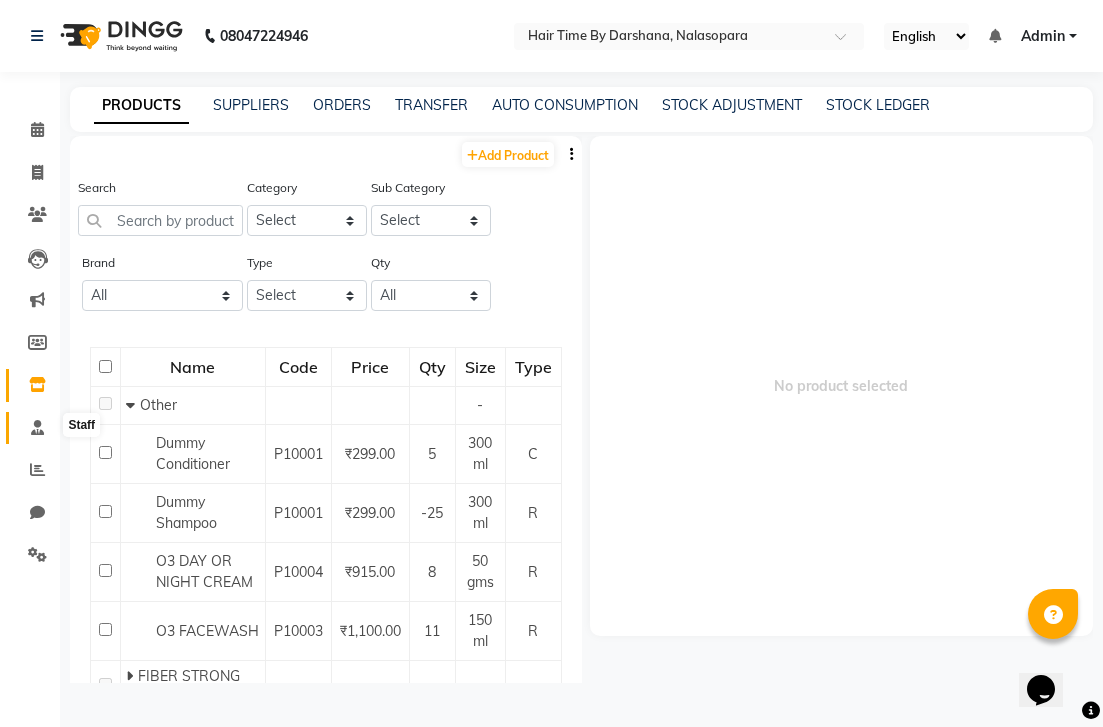 click 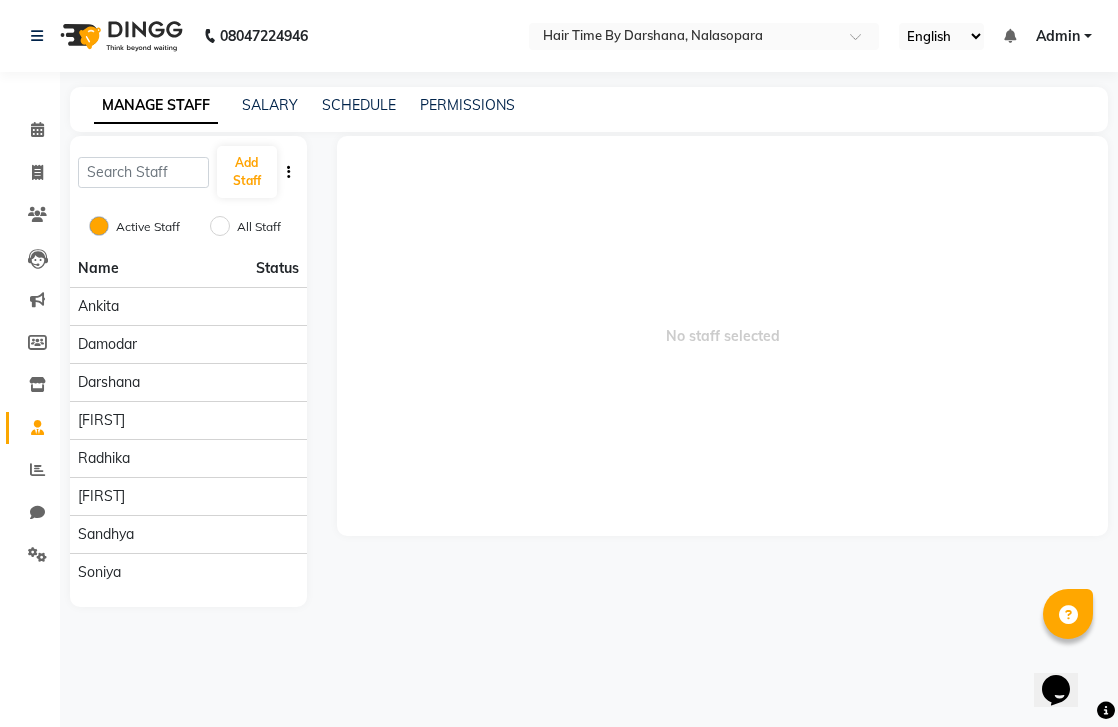 click on "All Staff" at bounding box center [220, 226] 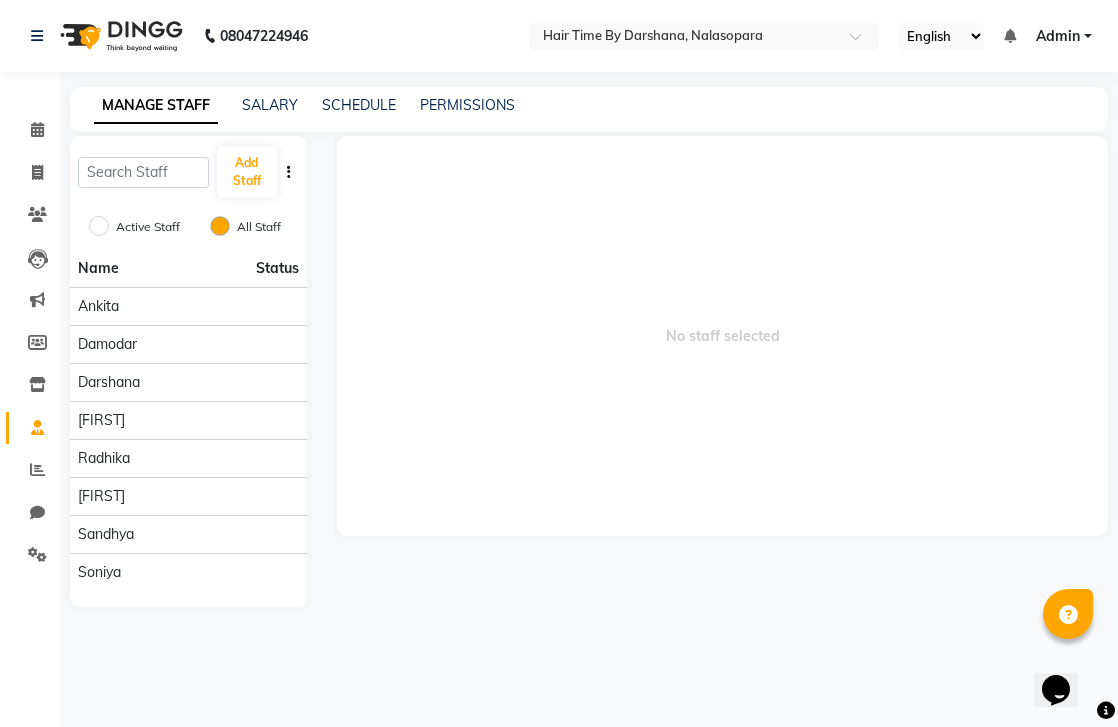 click on "Active Staff" at bounding box center (99, 226) 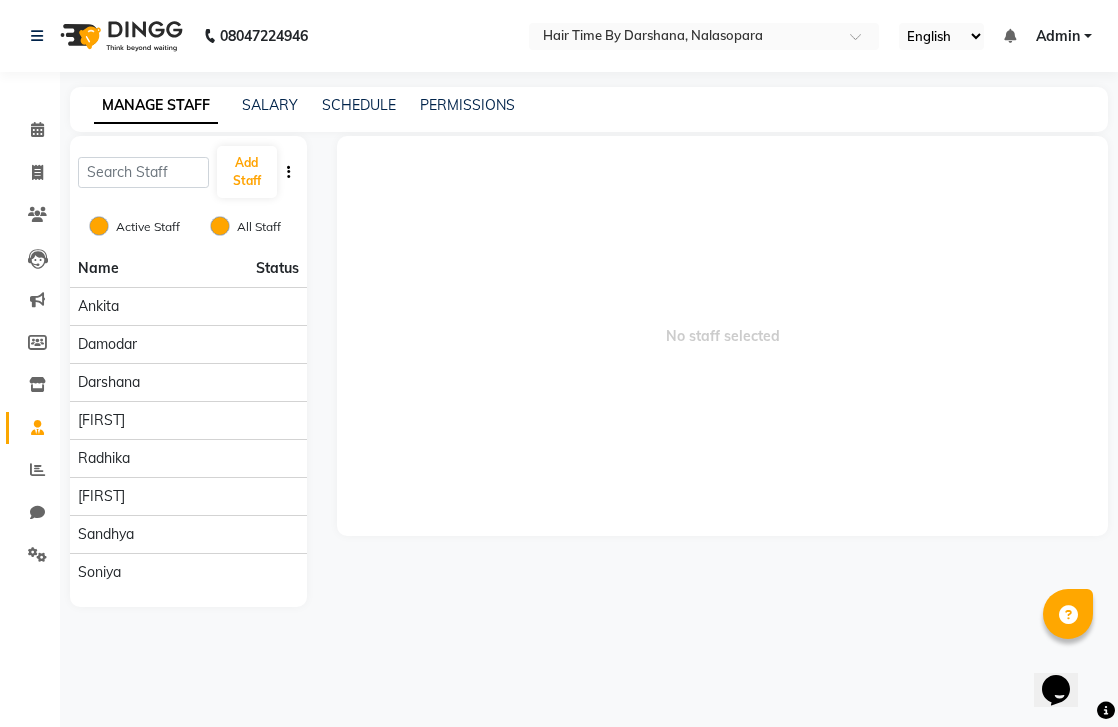 radio on "false" 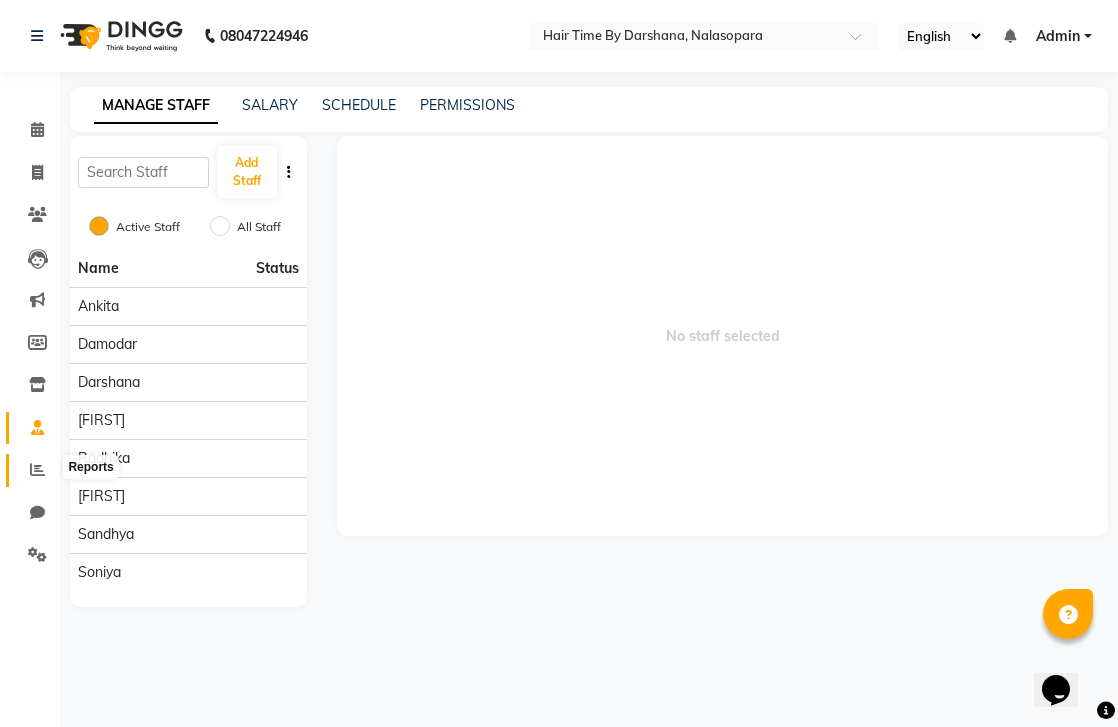 click 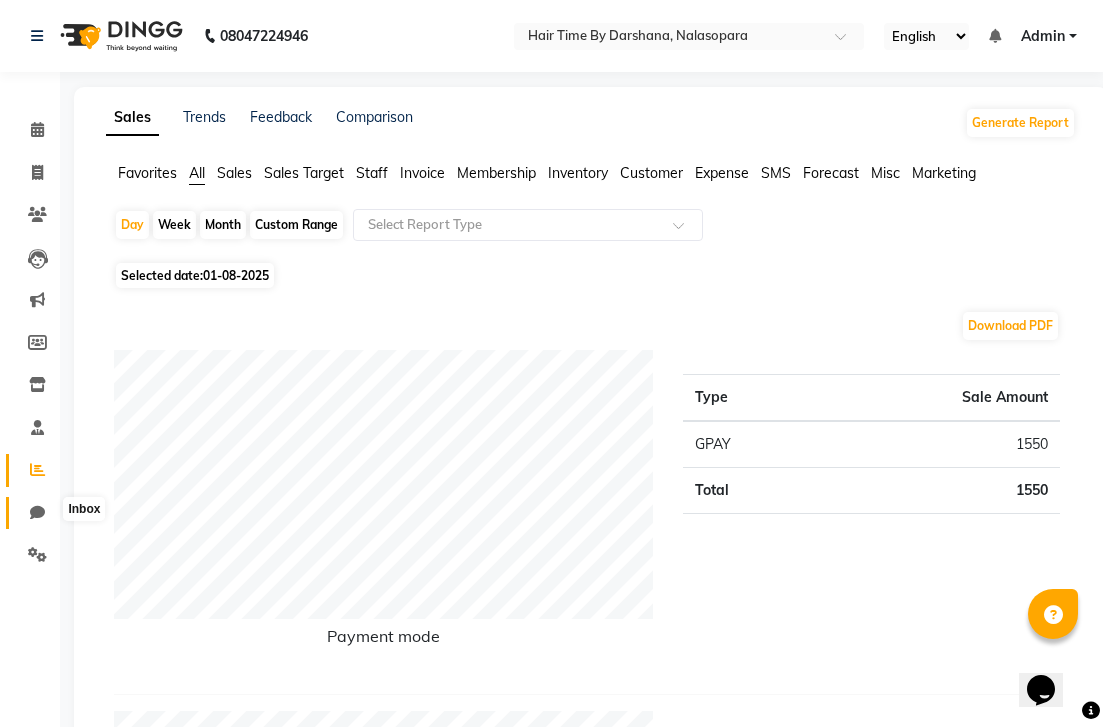 click 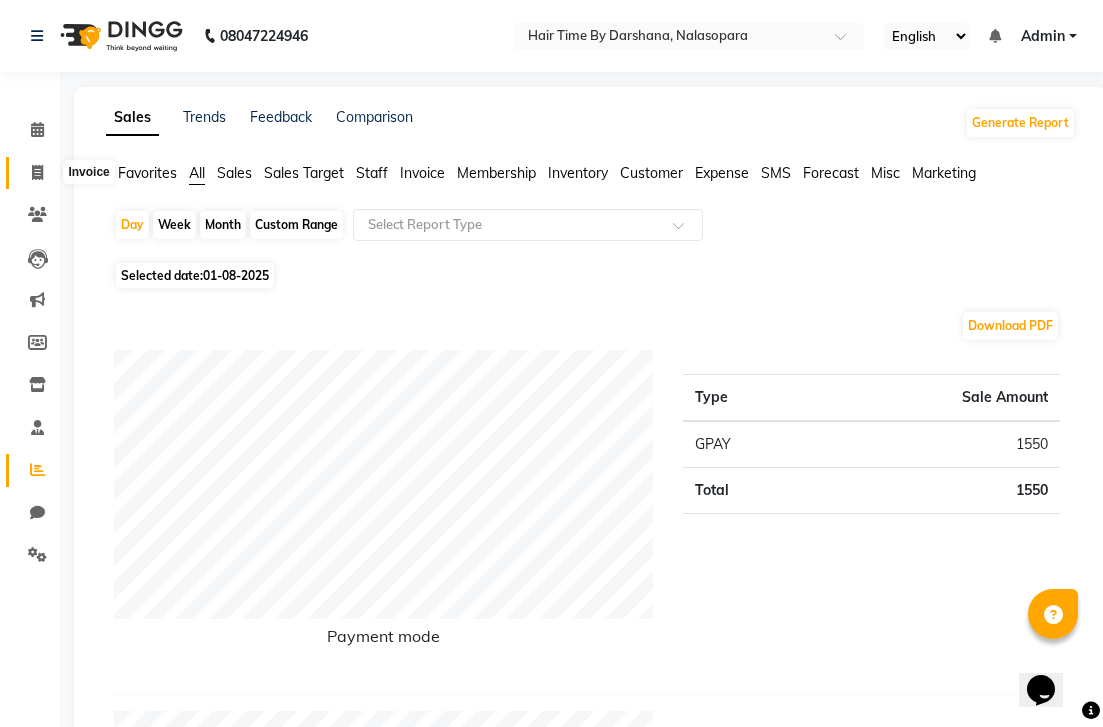 click 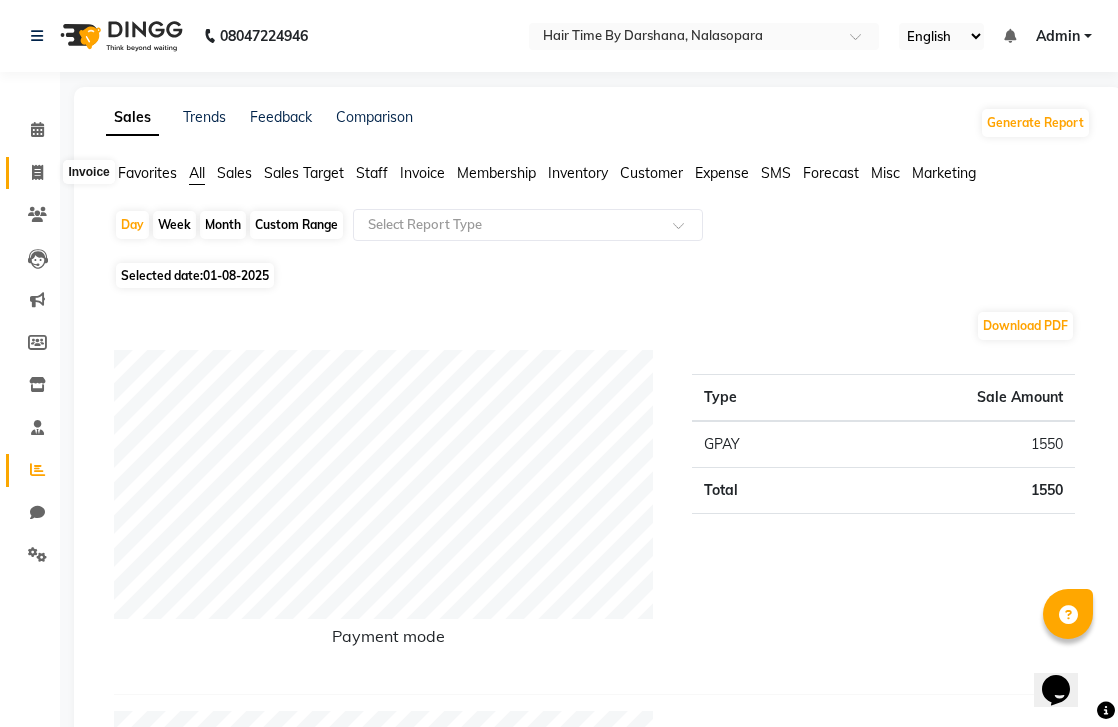 select on "8131" 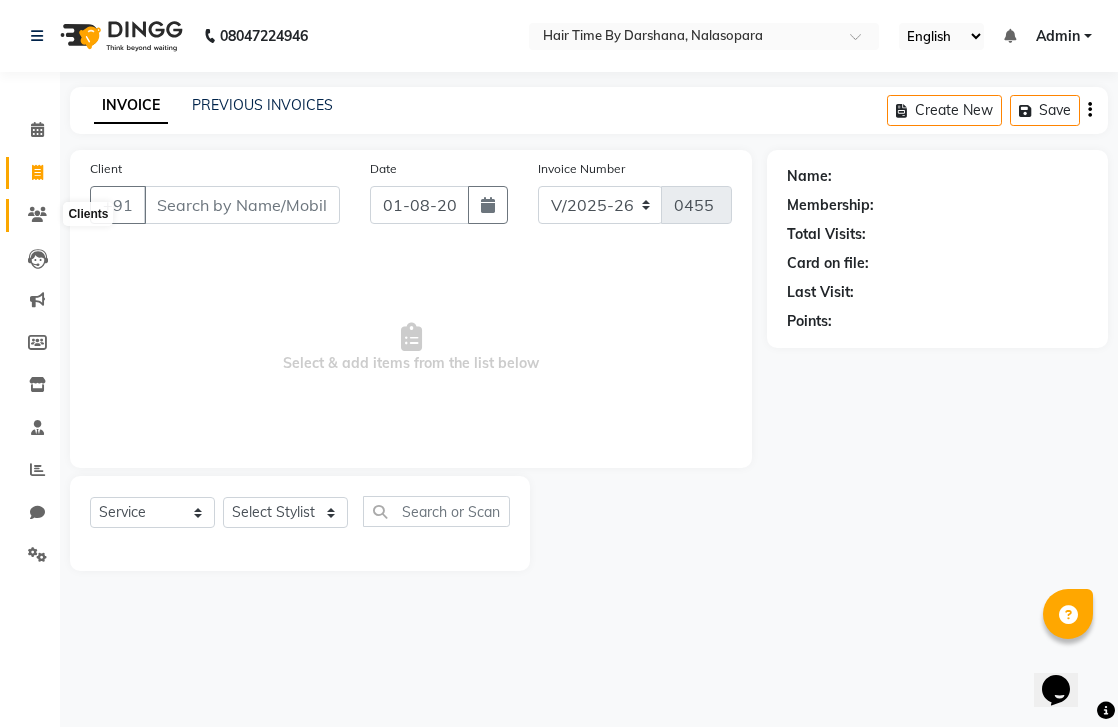 click 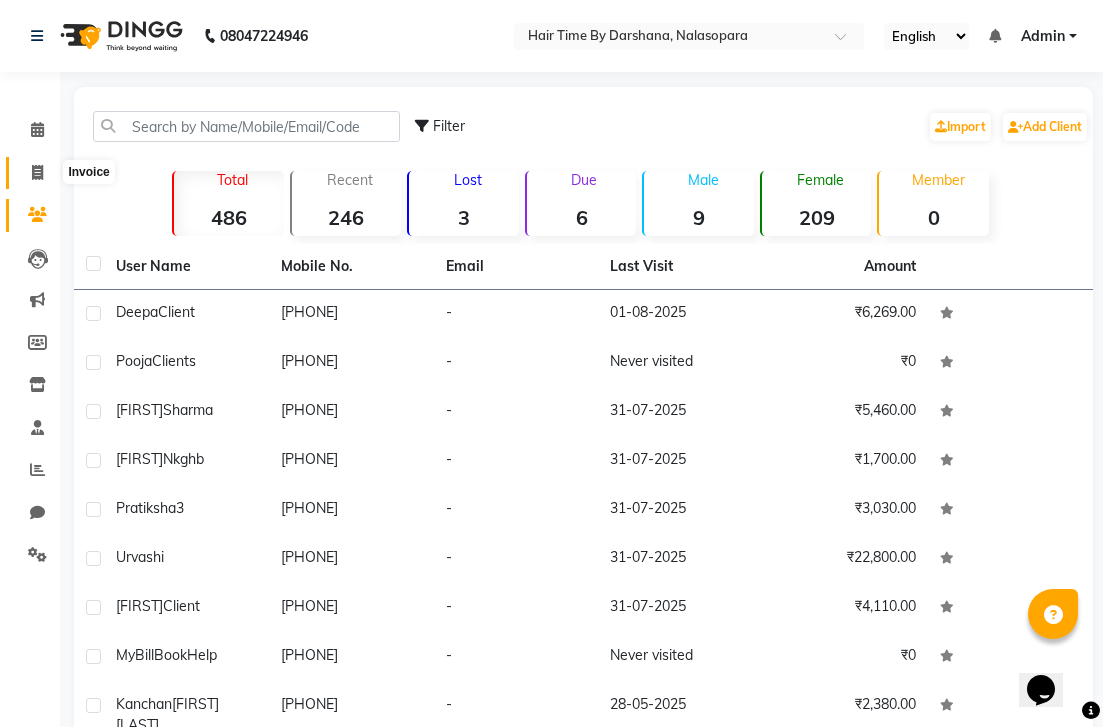 click 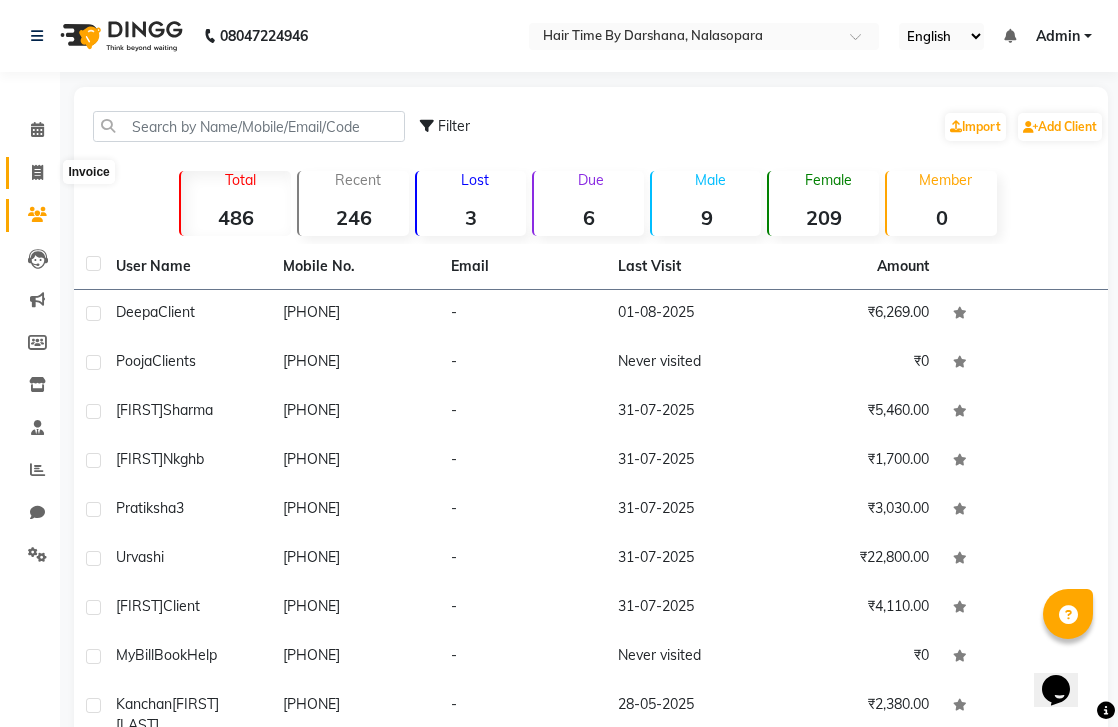 select on "8131" 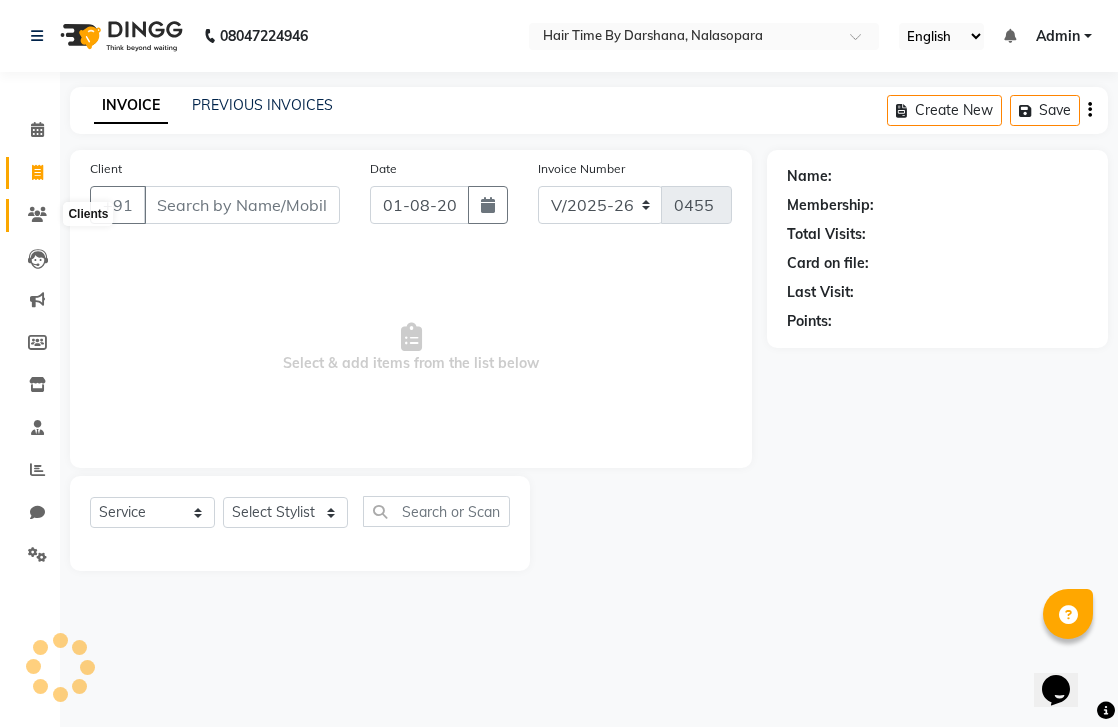 click 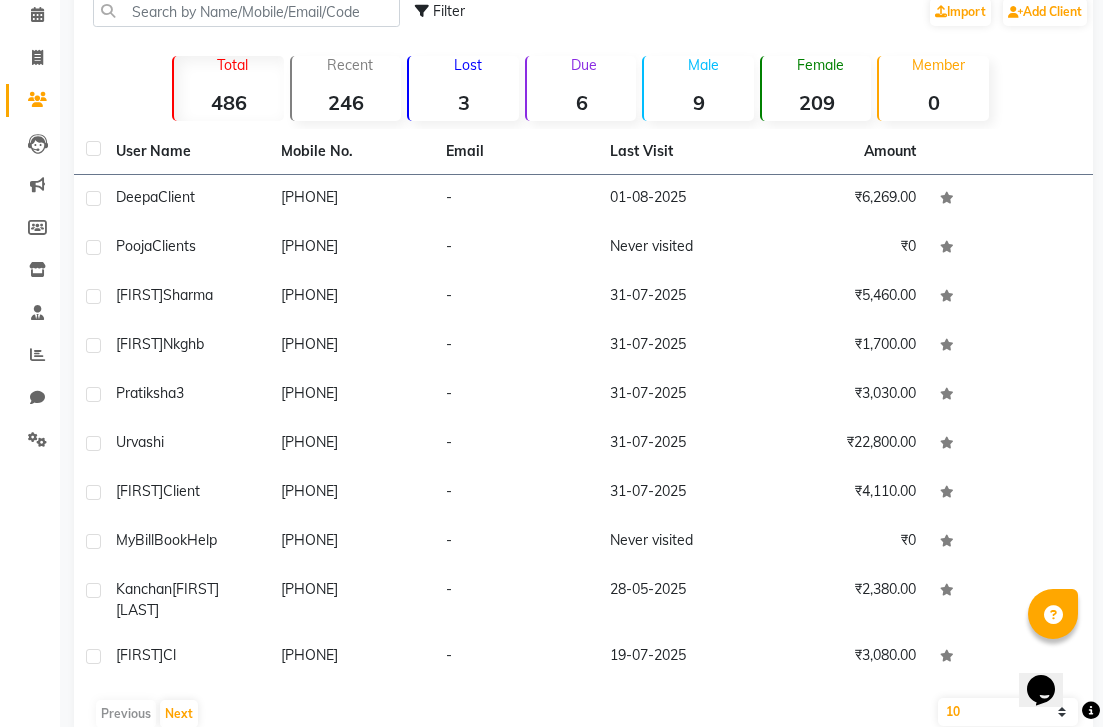 scroll, scrollTop: 183, scrollLeft: 0, axis: vertical 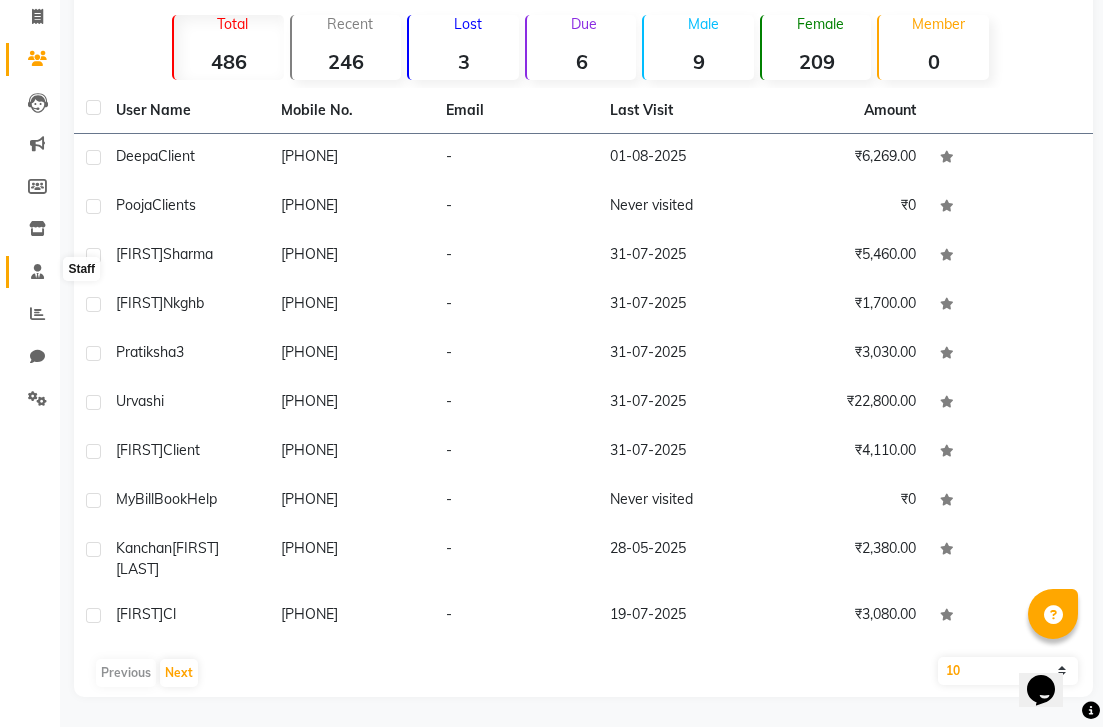 click 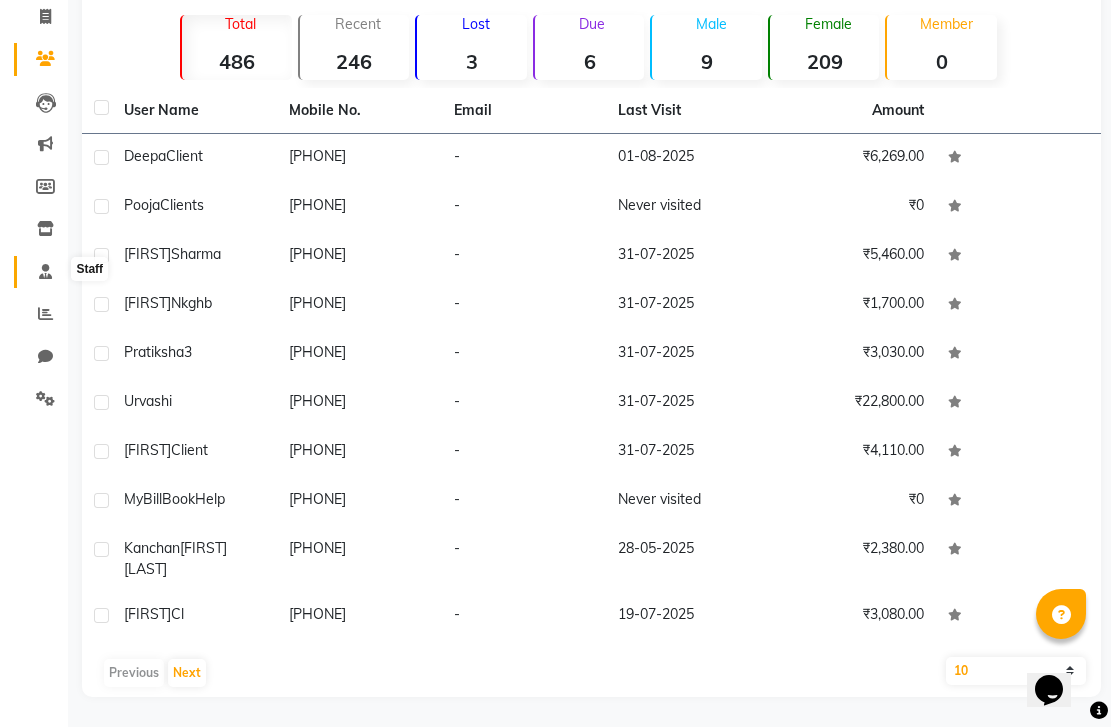 scroll, scrollTop: 0, scrollLeft: 0, axis: both 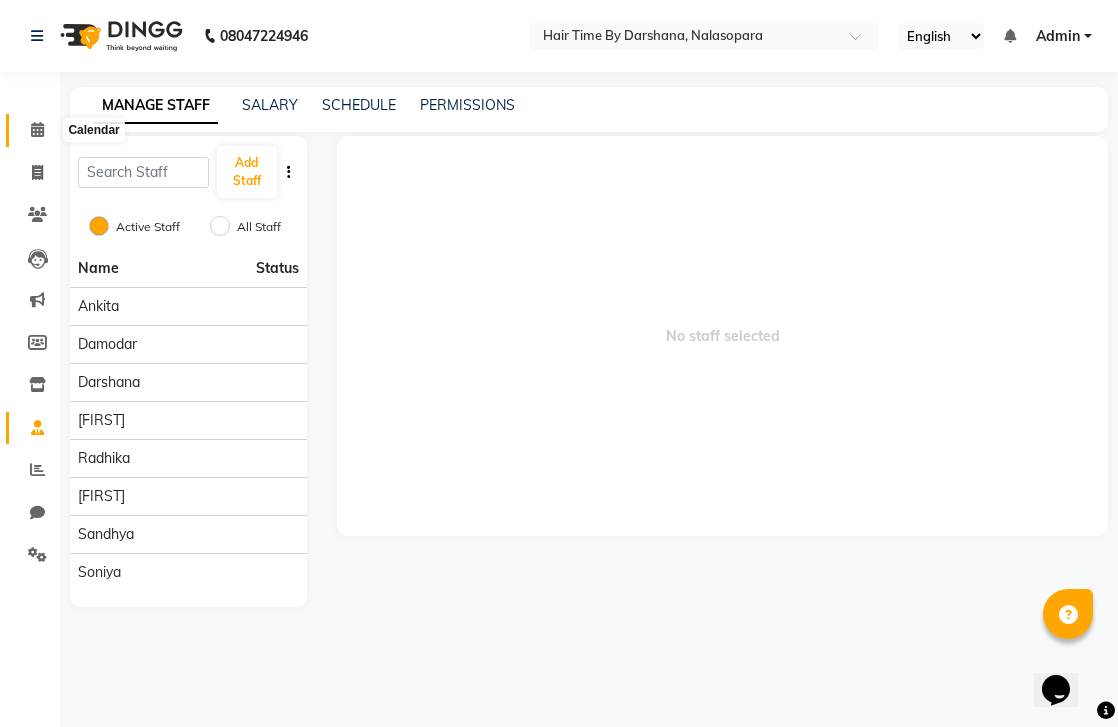 click 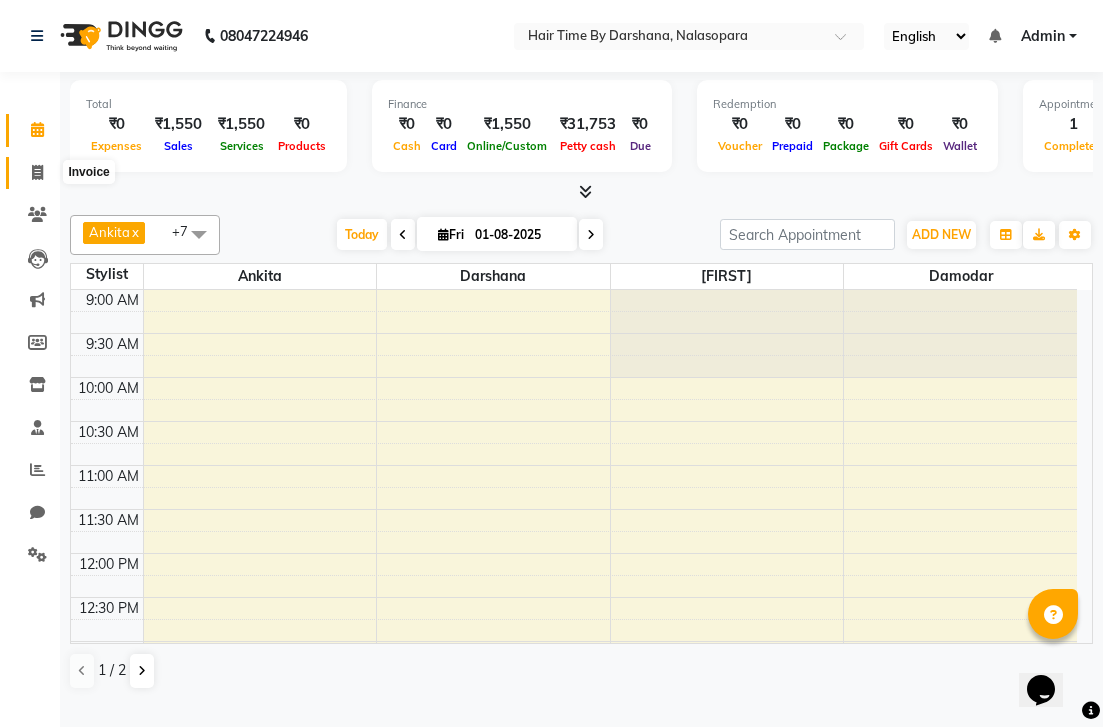 click 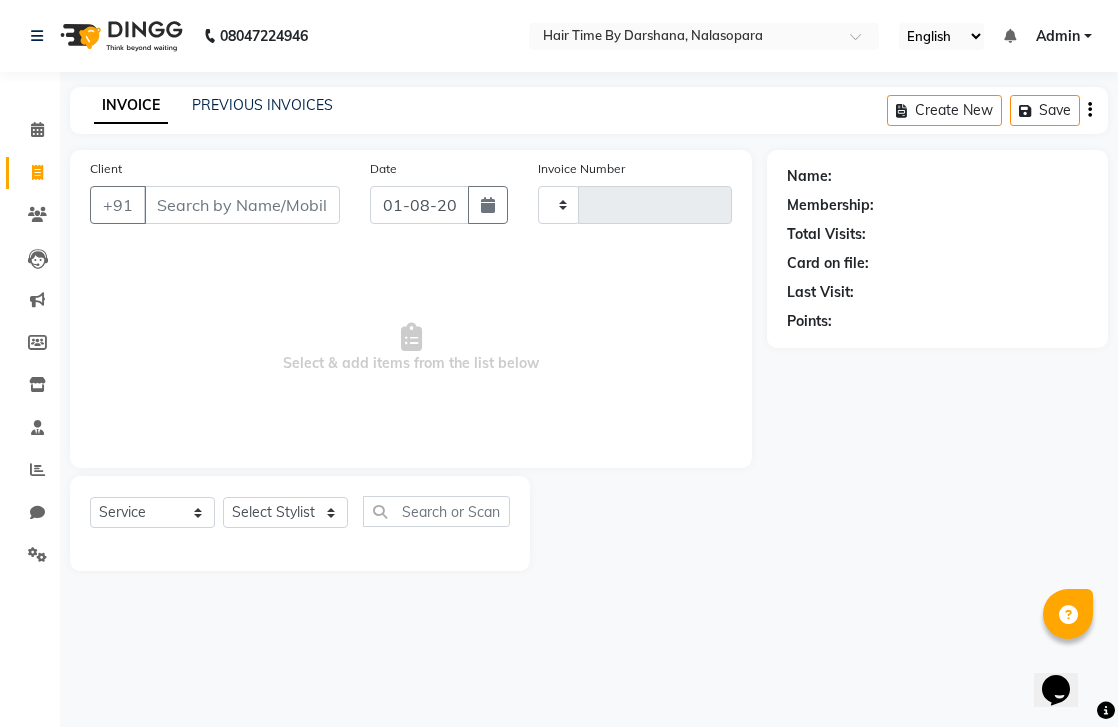 type on "0455" 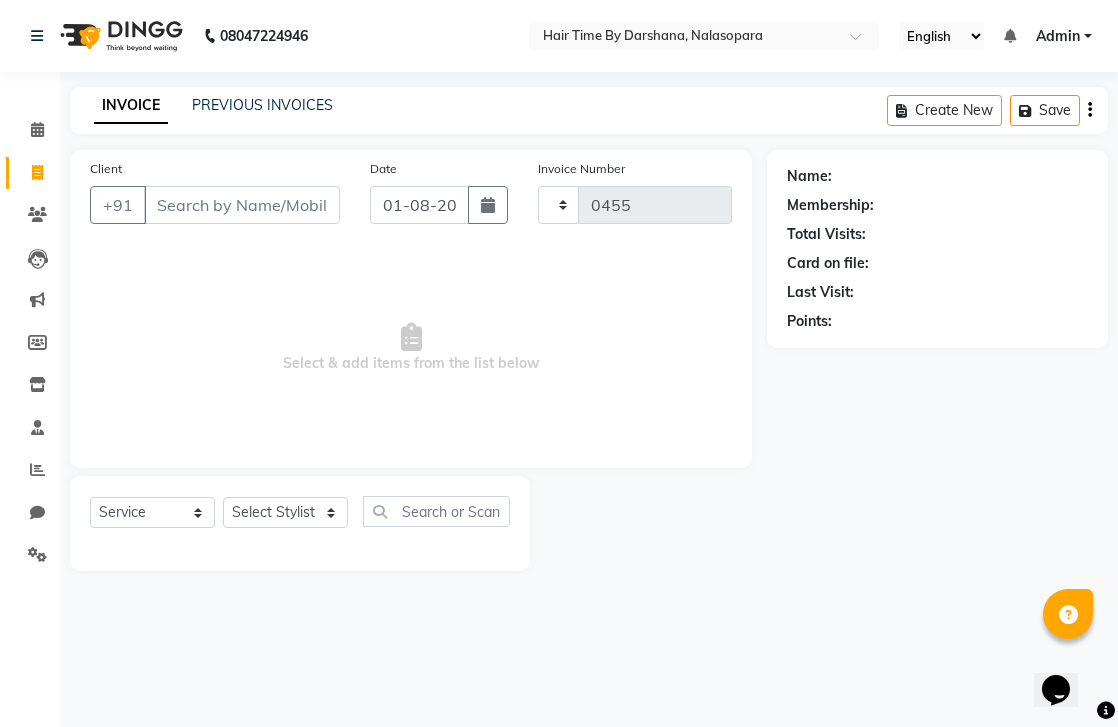 select on "8131" 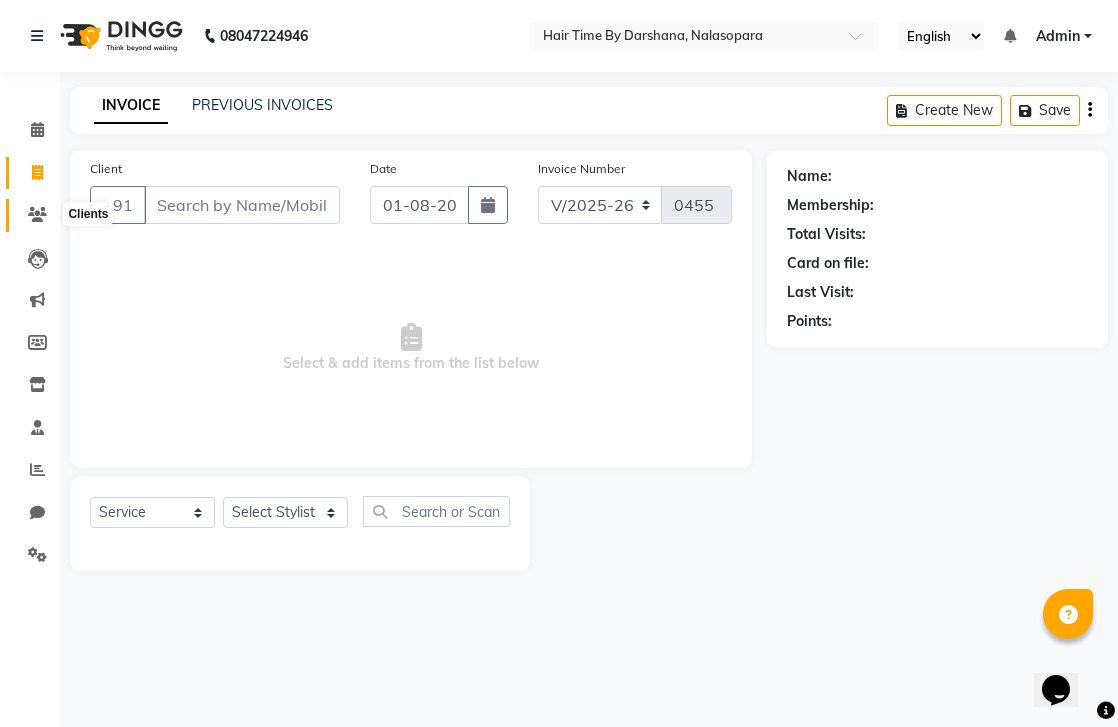 click 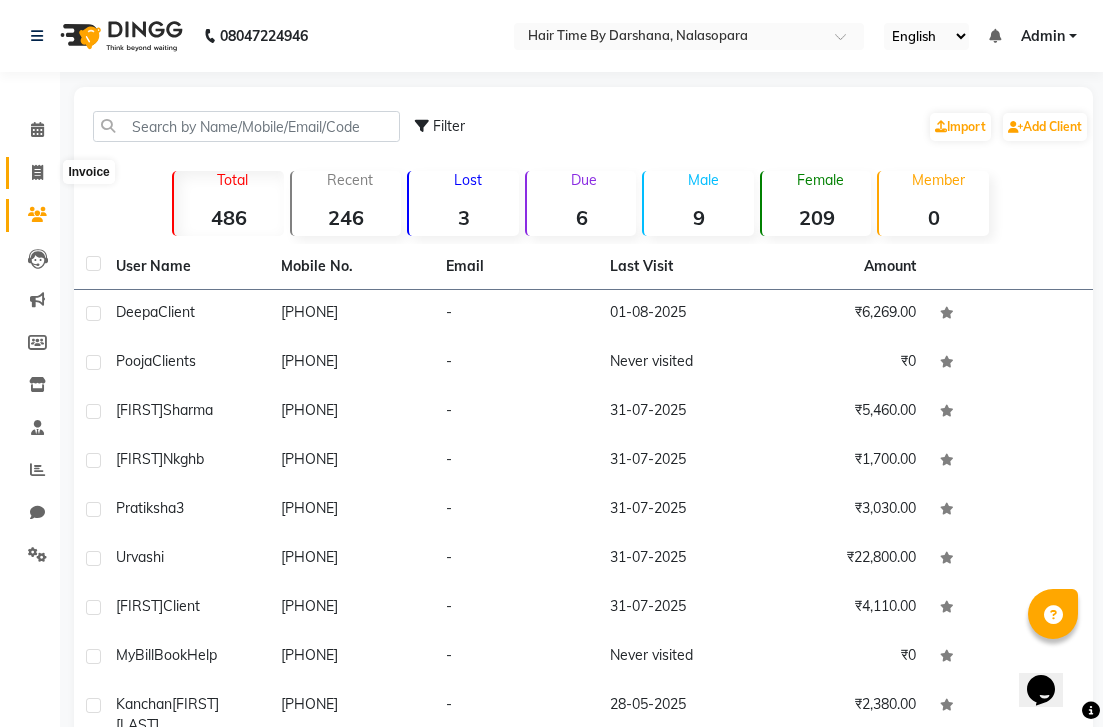 click 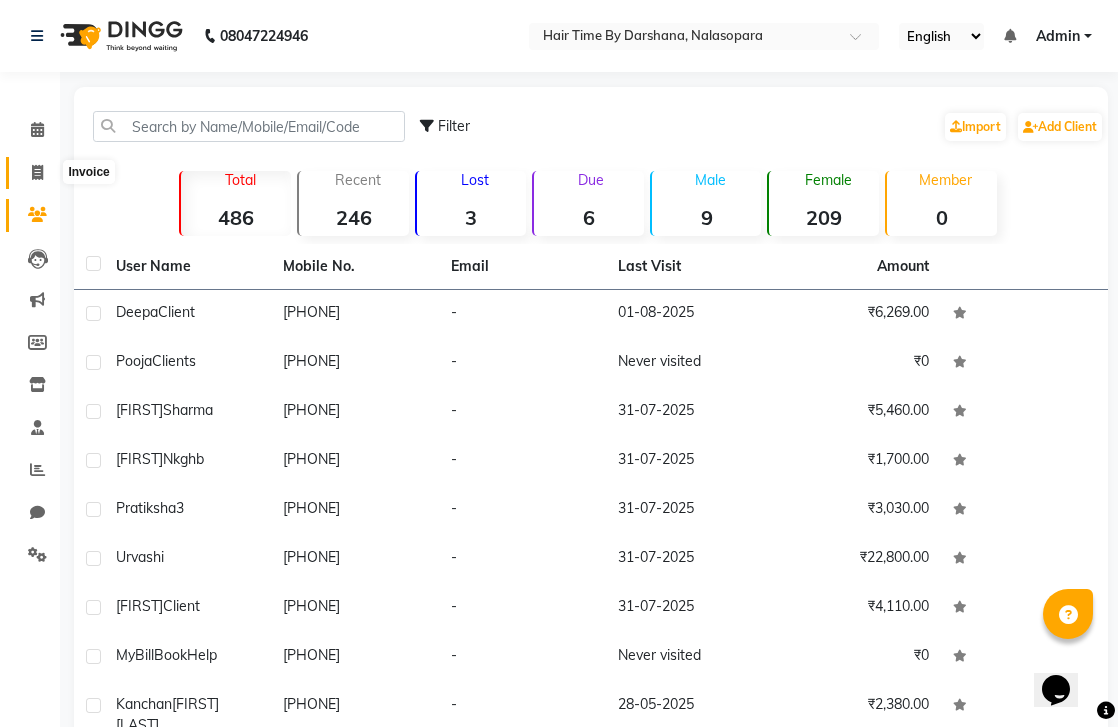 select on "service" 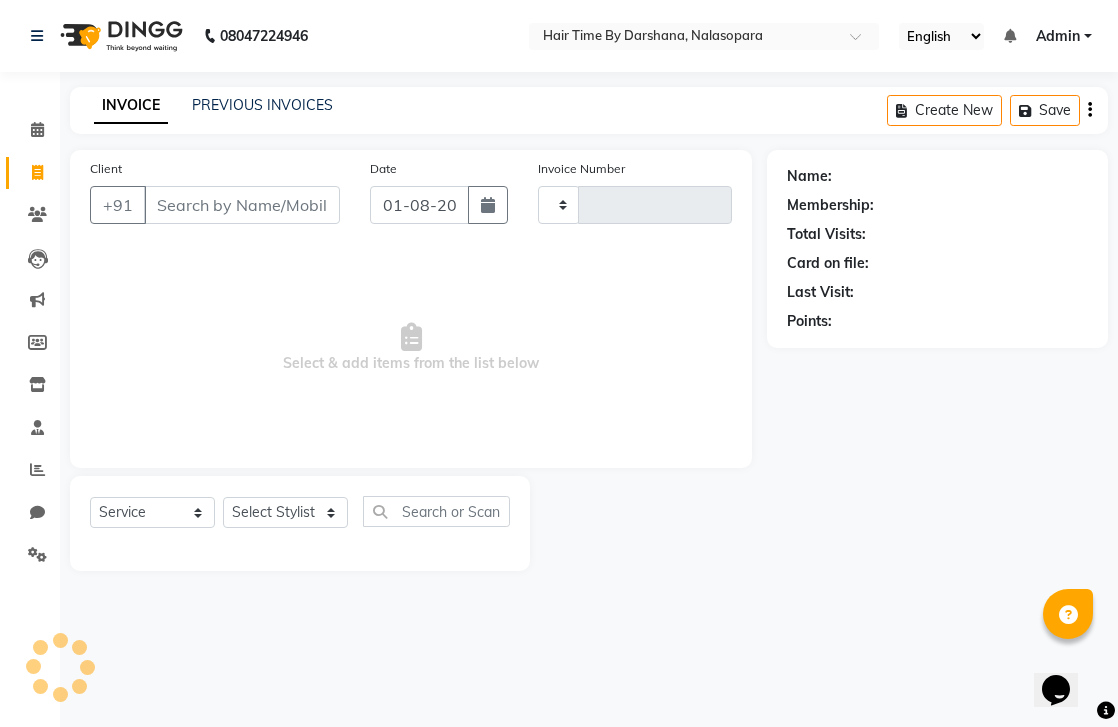 type on "0455" 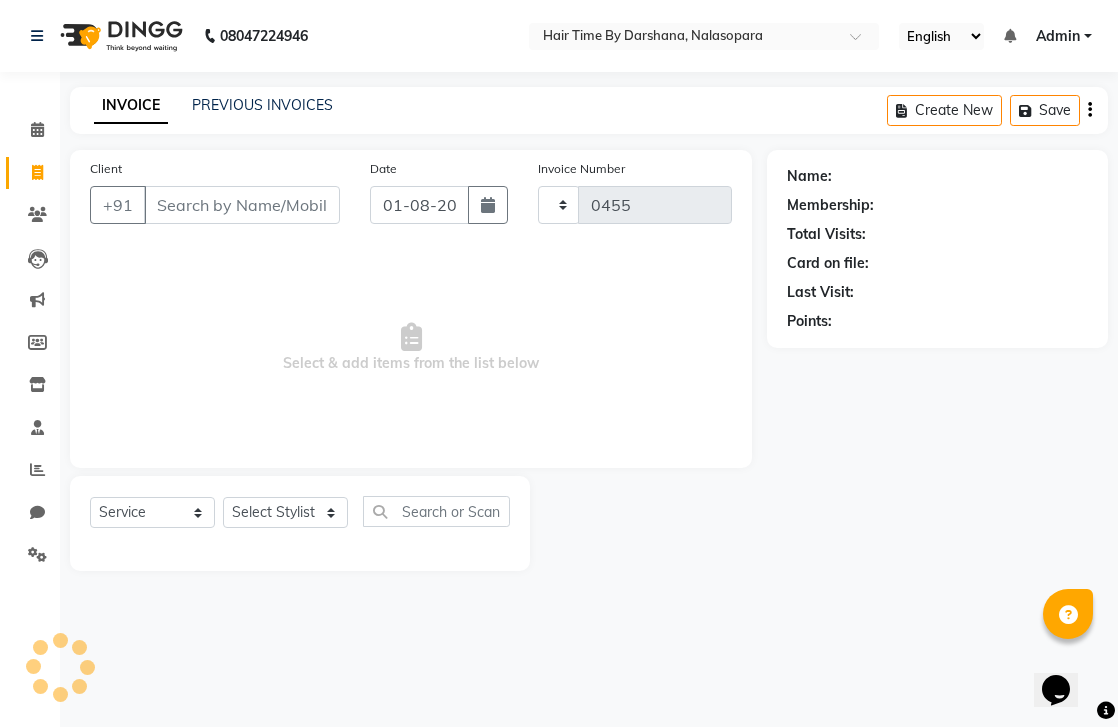 select on "8131" 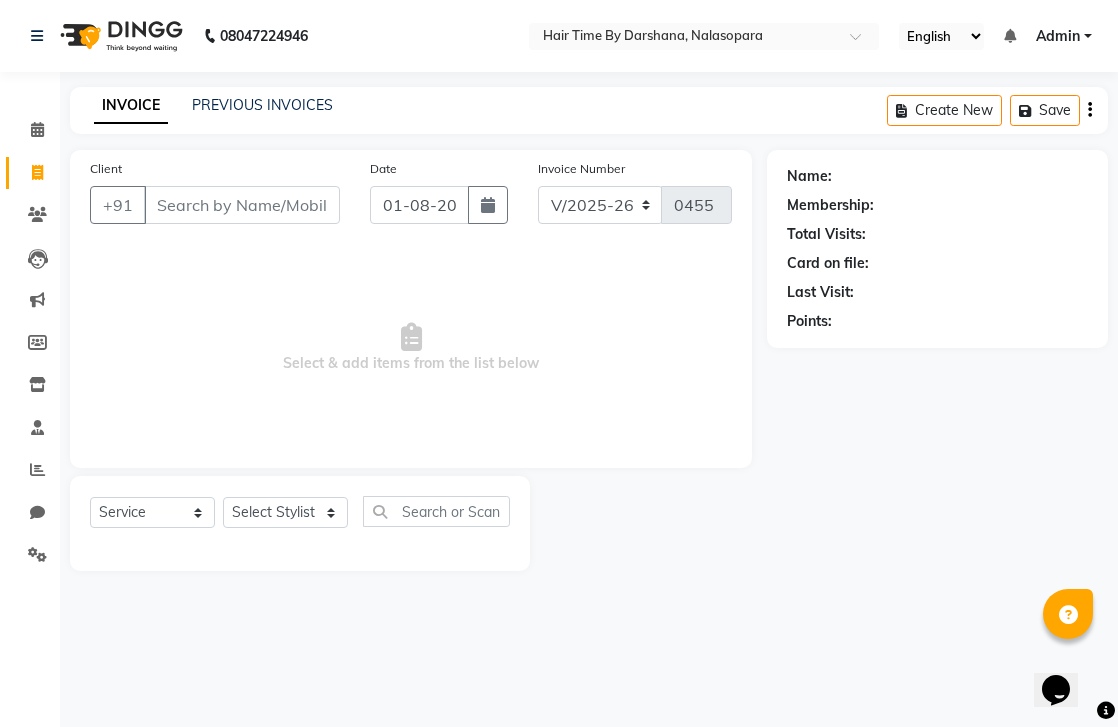 click 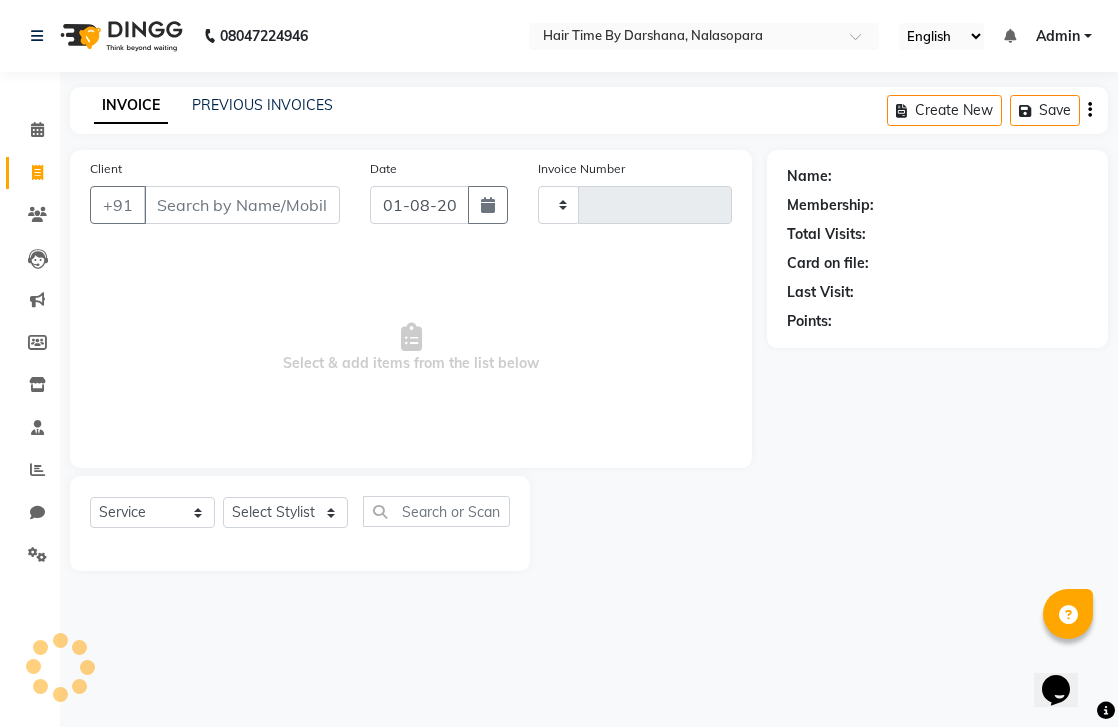 type on "0455" 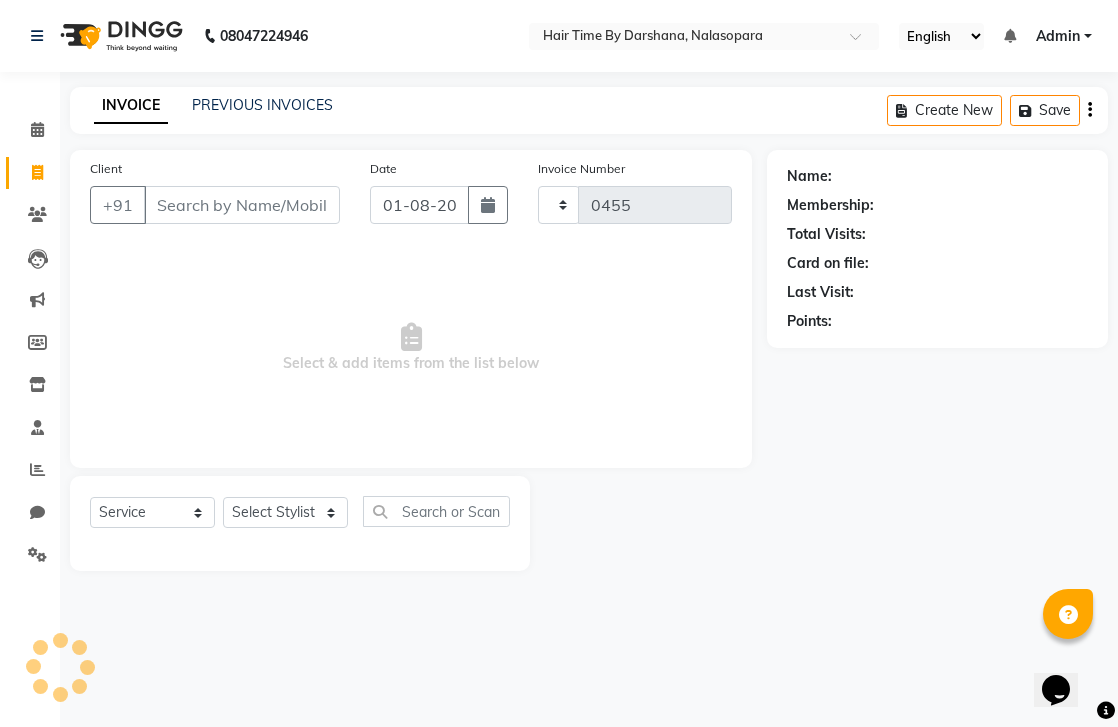 select on "8131" 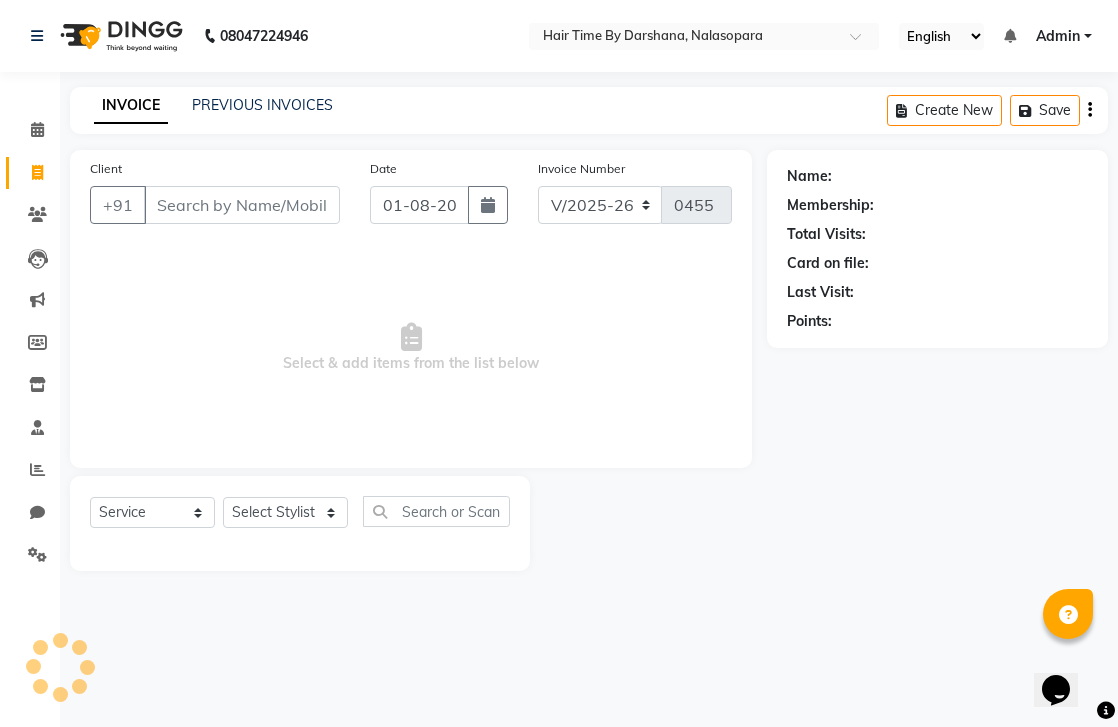 click 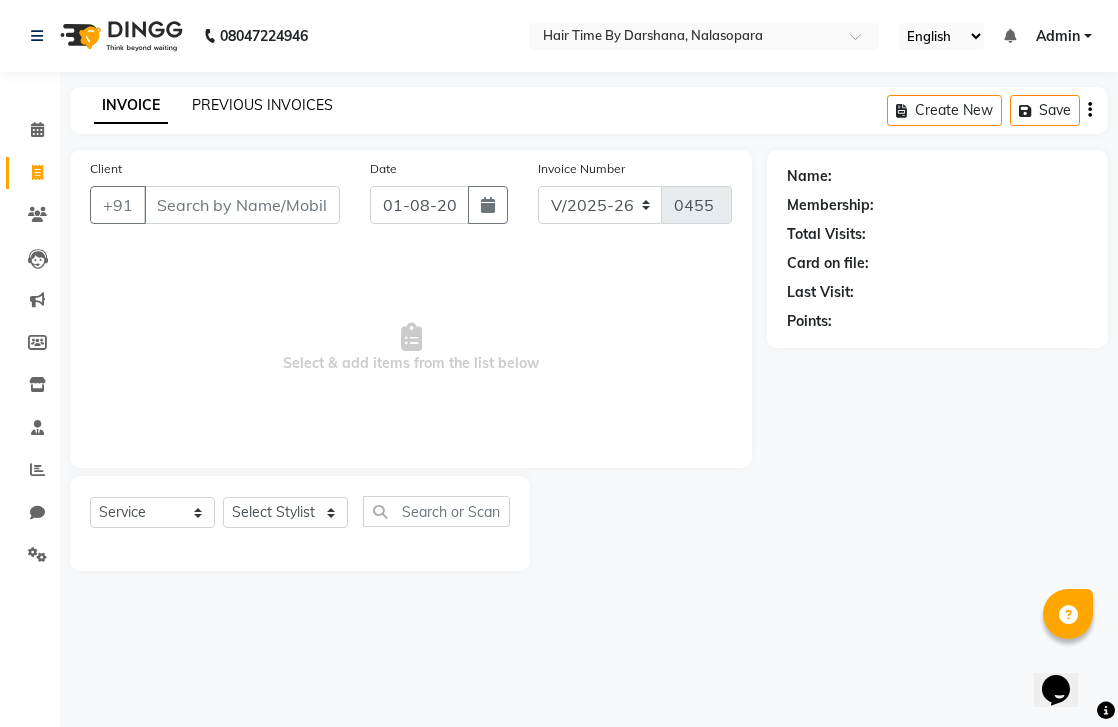 click on "PREVIOUS INVOICES" 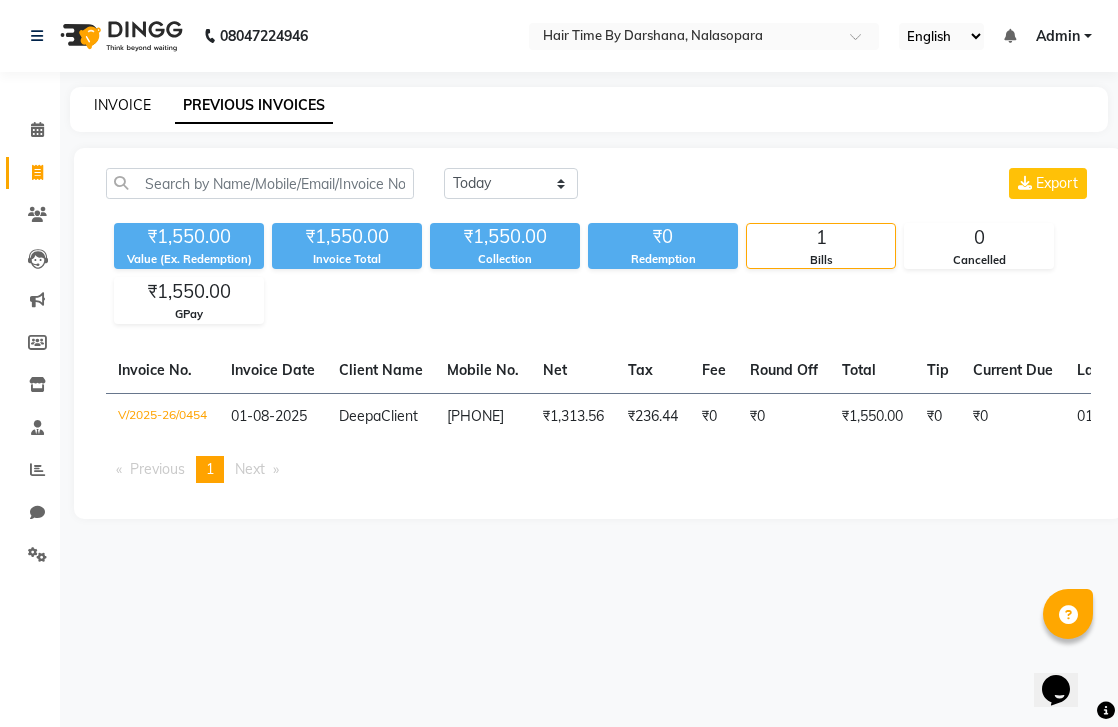 click on "INVOICE" 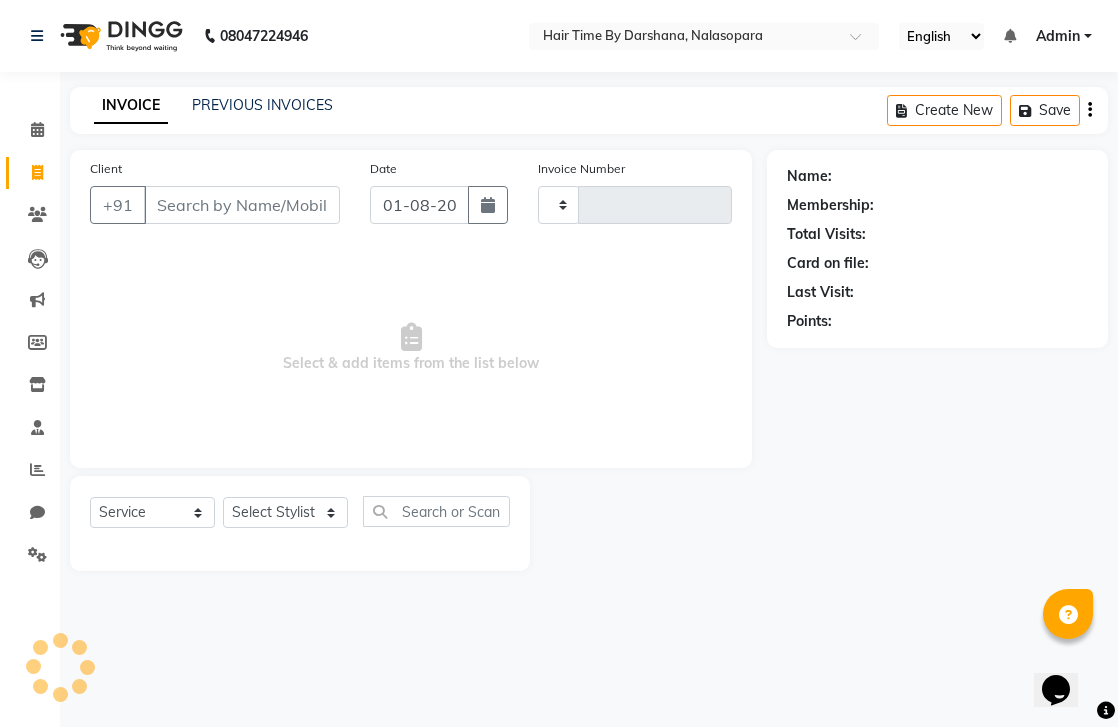 type on "0455" 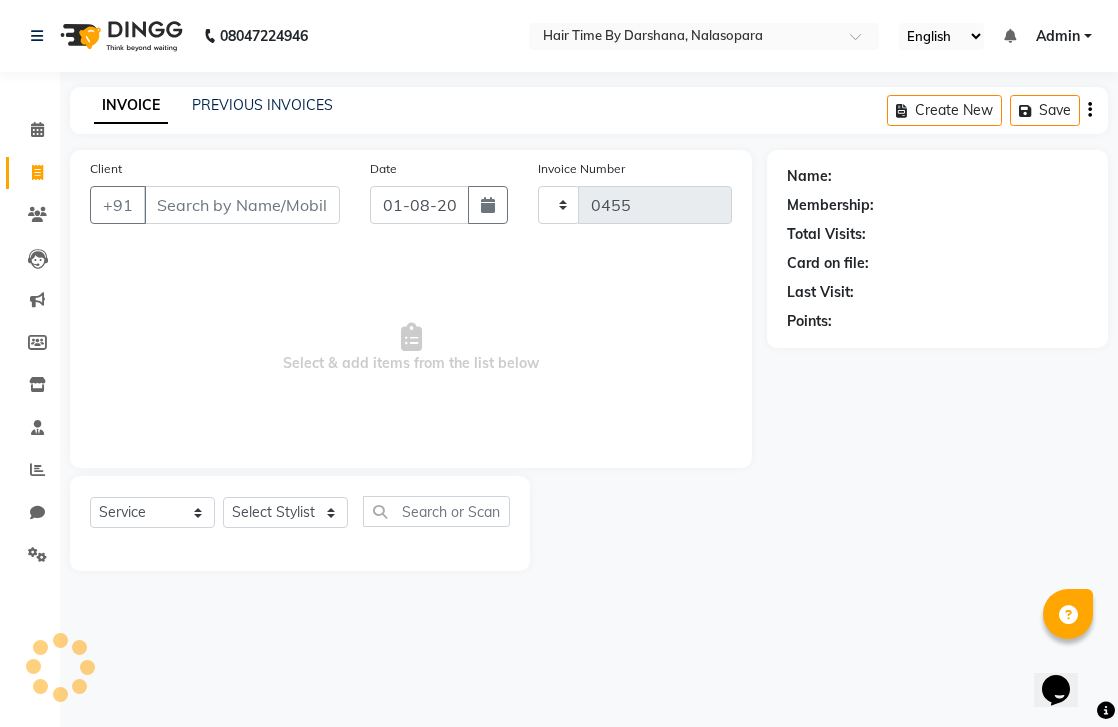 select on "8131" 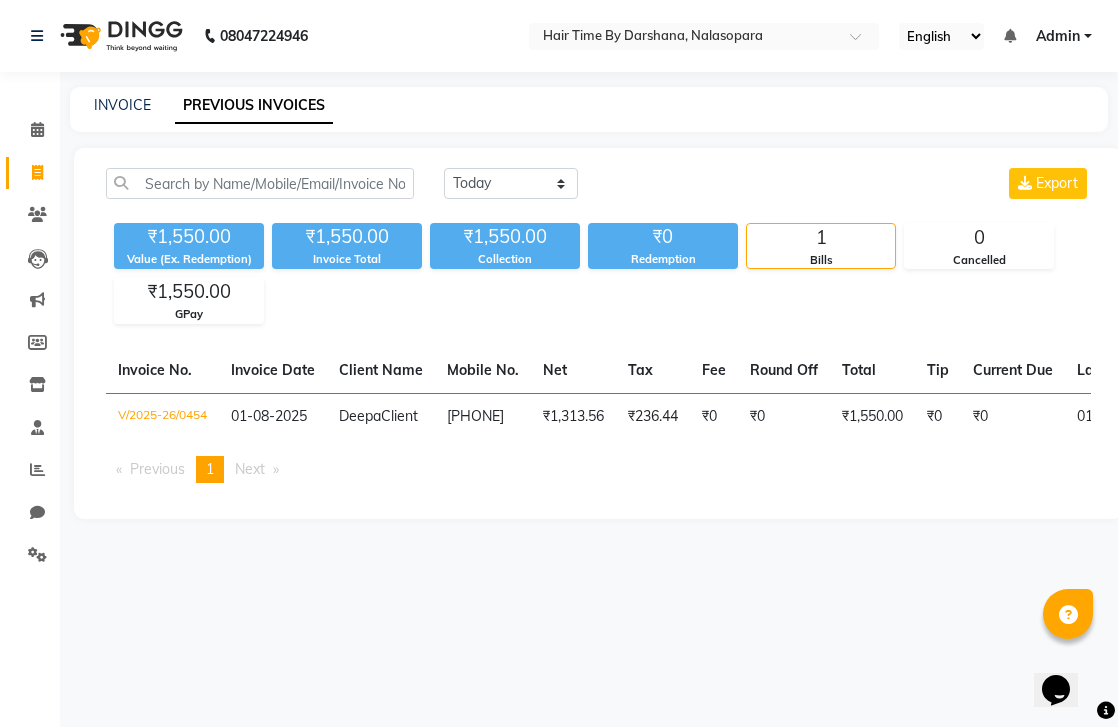 select on "service" 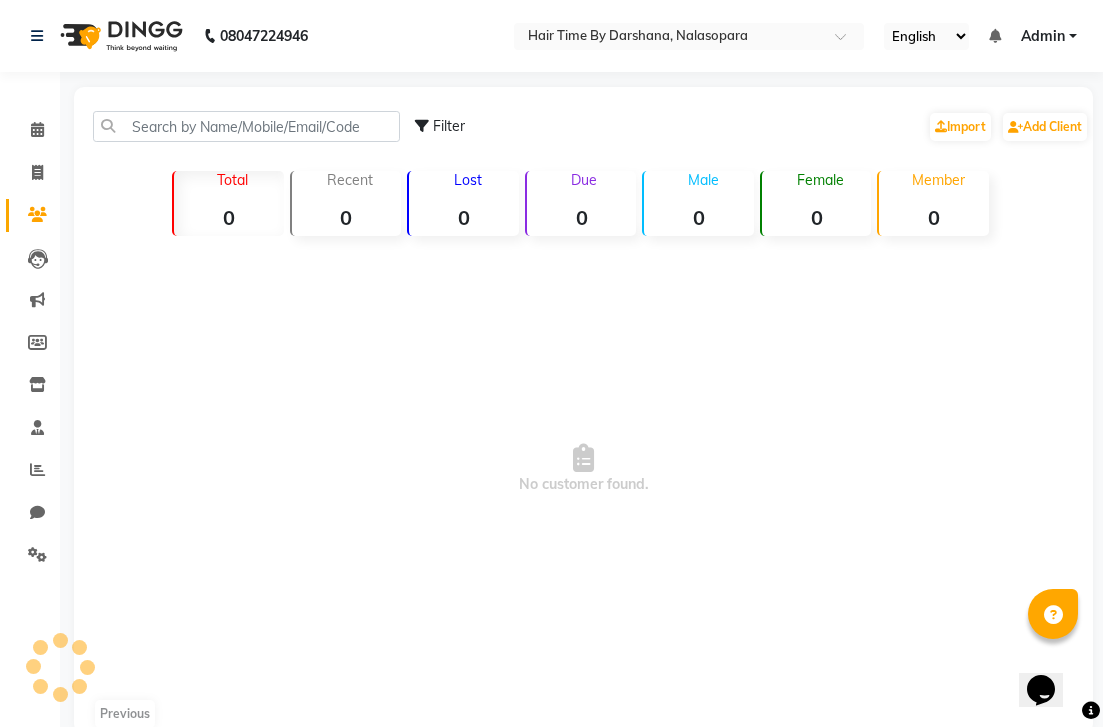 select on "service" 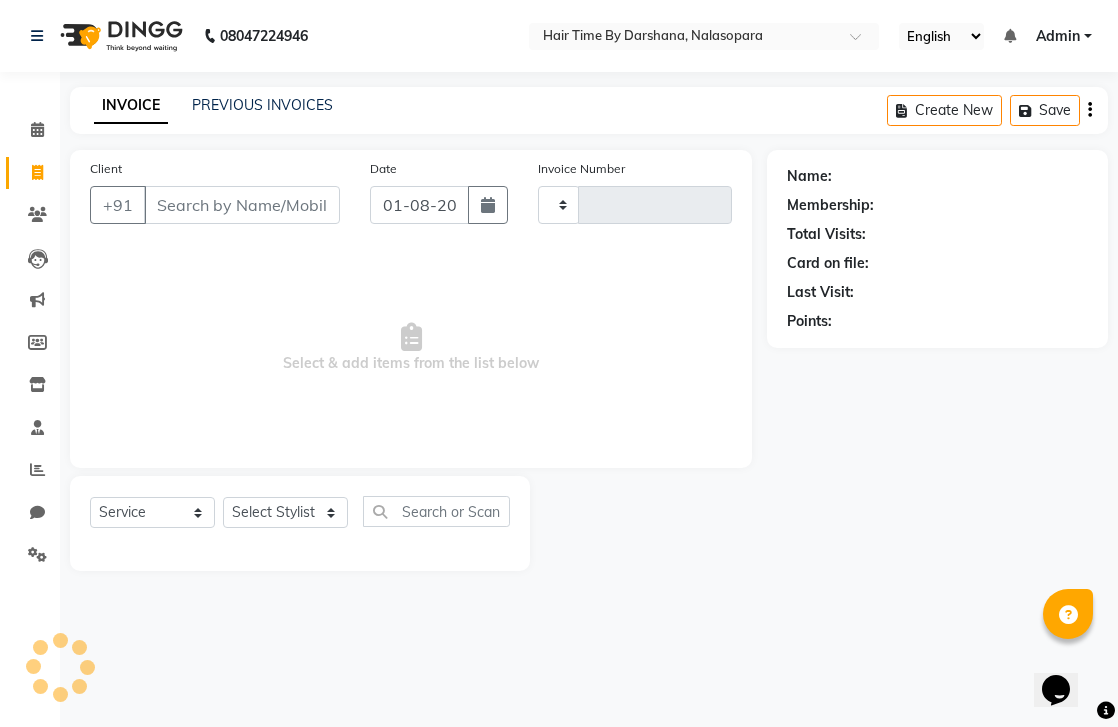 type on "0455" 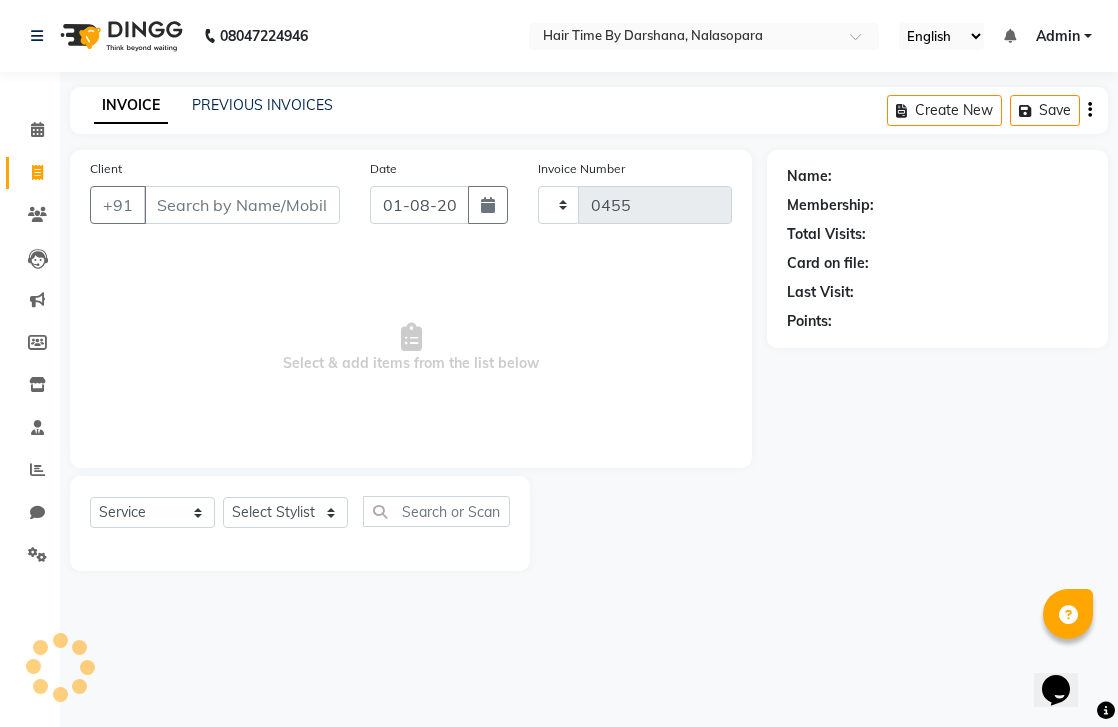 select on "8131" 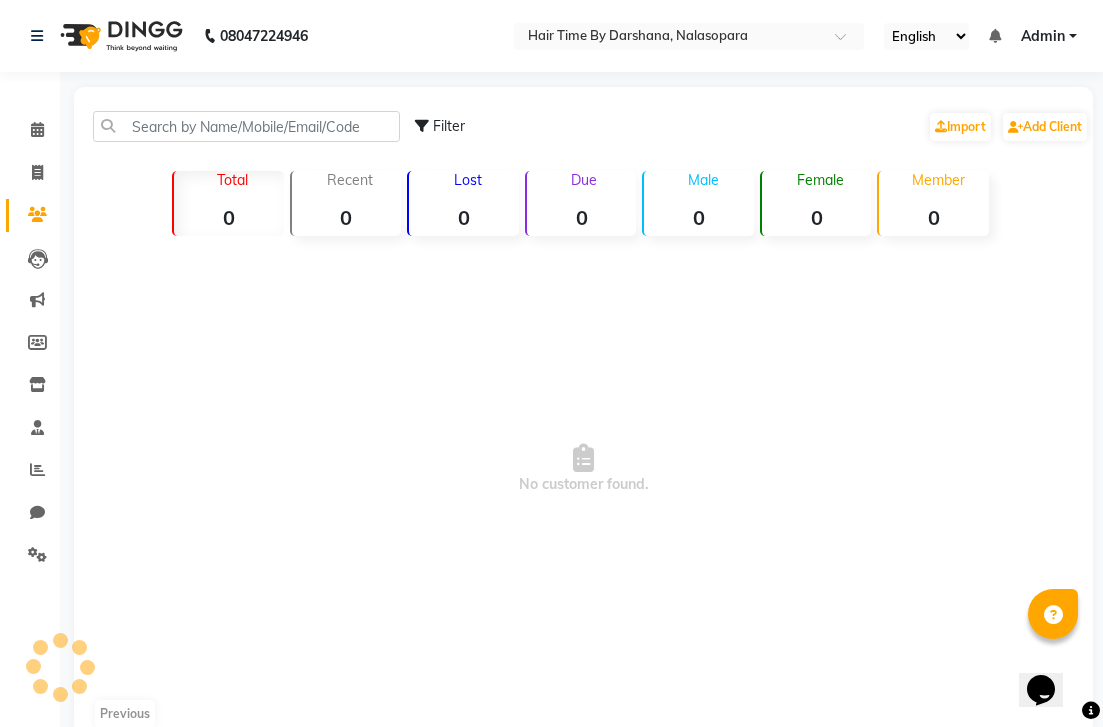 select on "service" 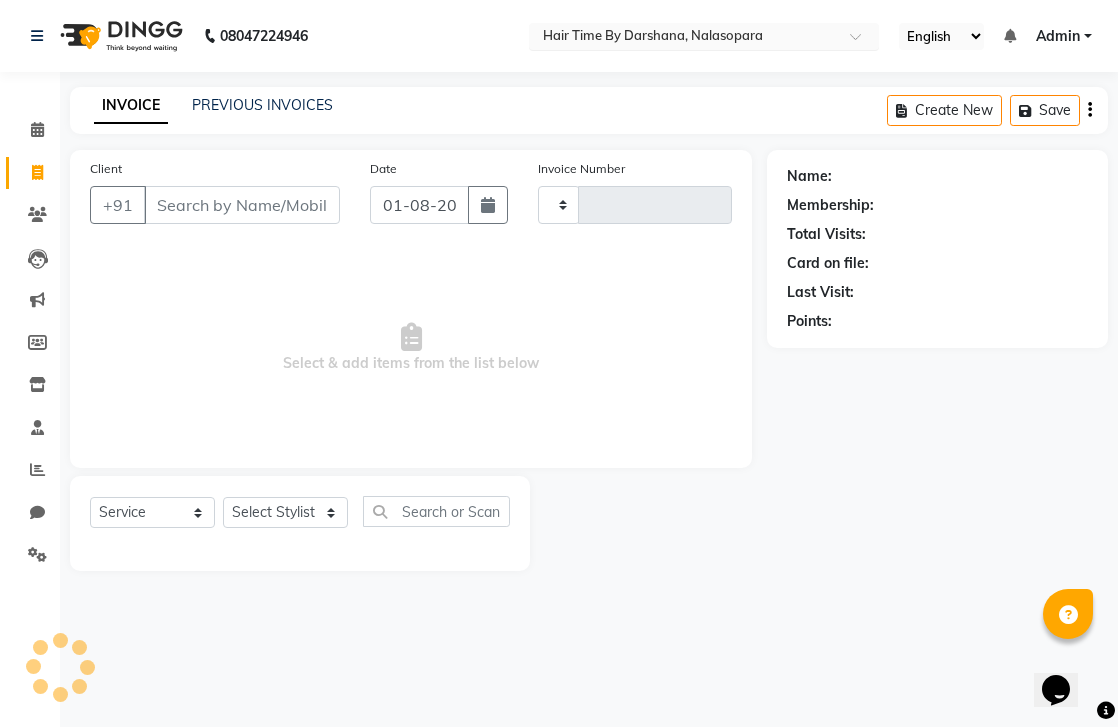 type on "0455" 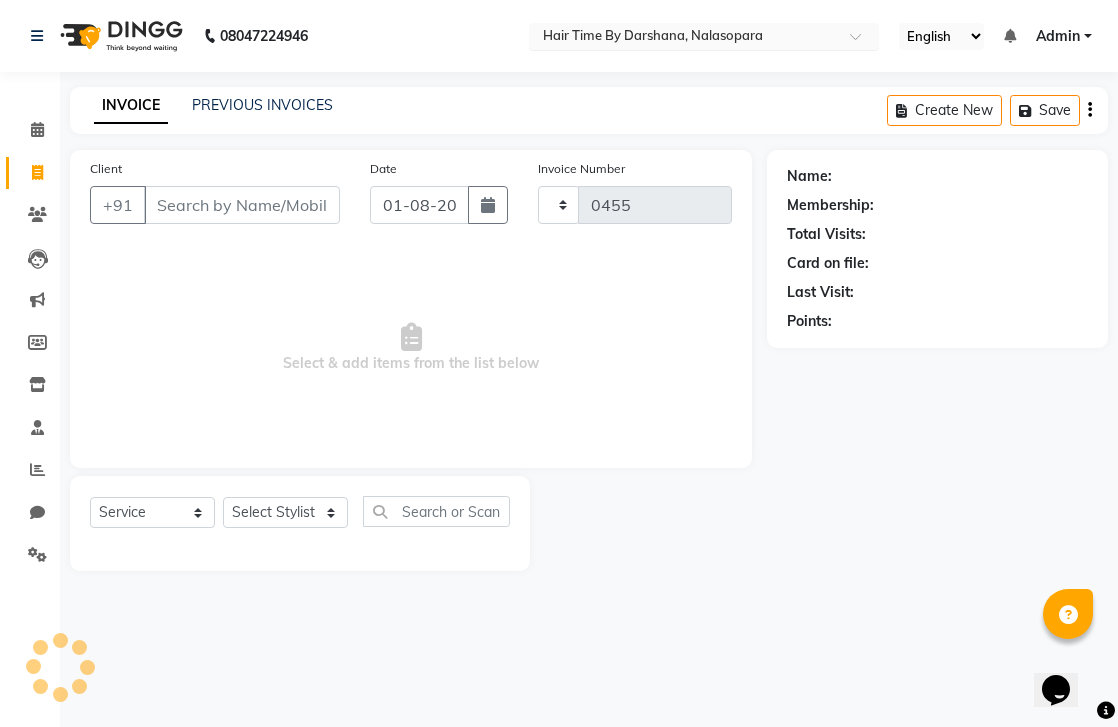 select on "8131" 